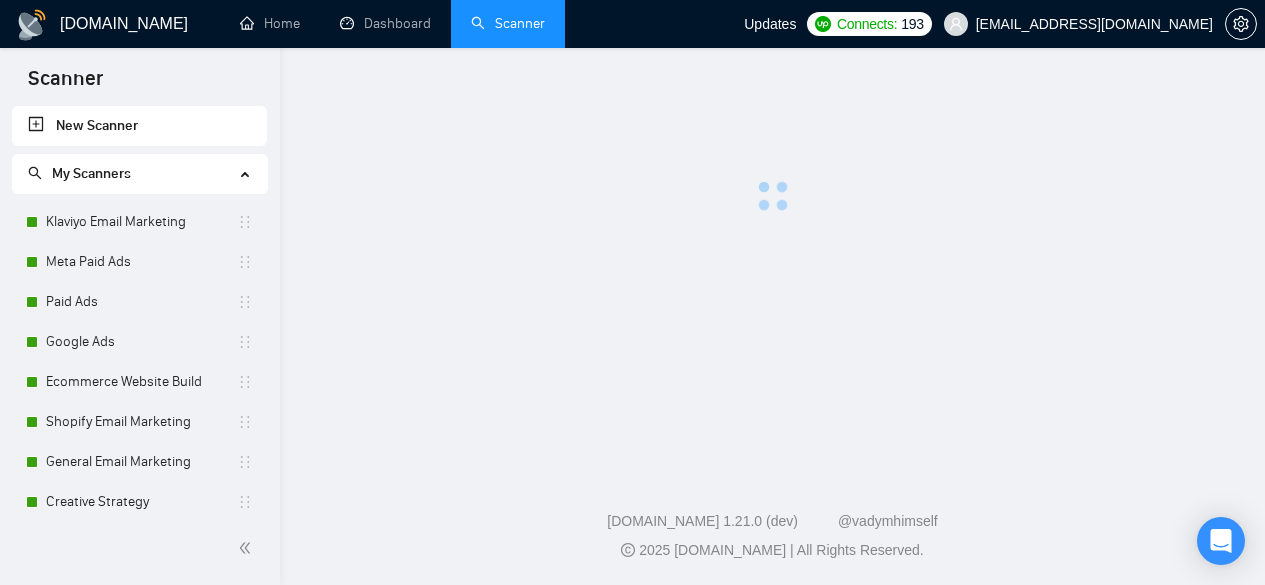 scroll, scrollTop: 0, scrollLeft: 0, axis: both 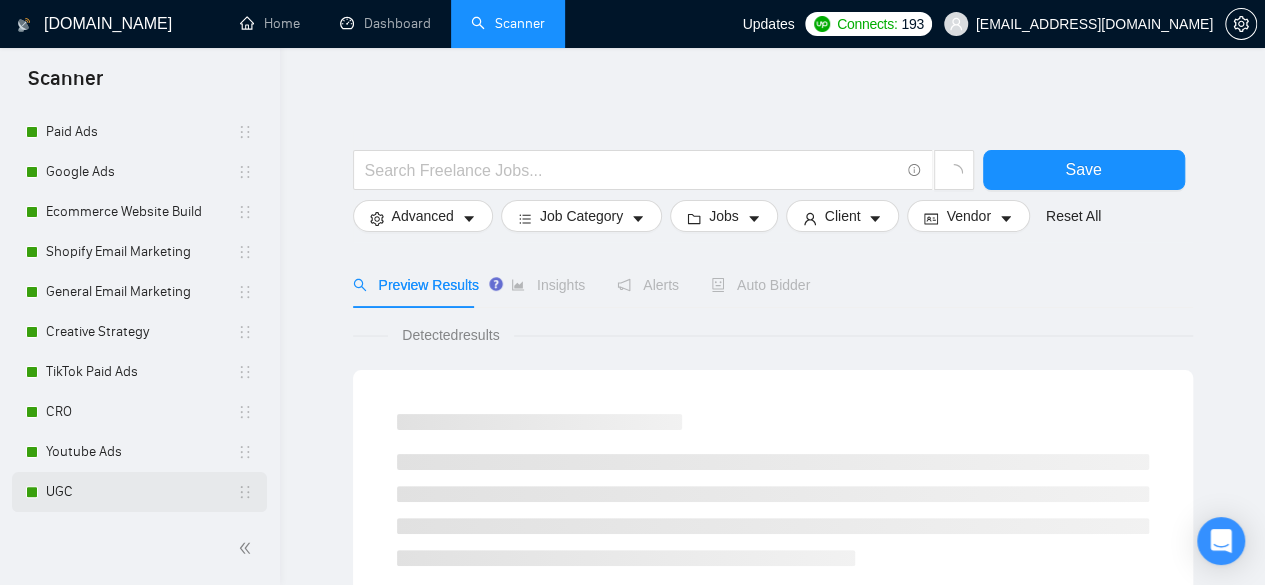 click on "UGC" at bounding box center (141, 492) 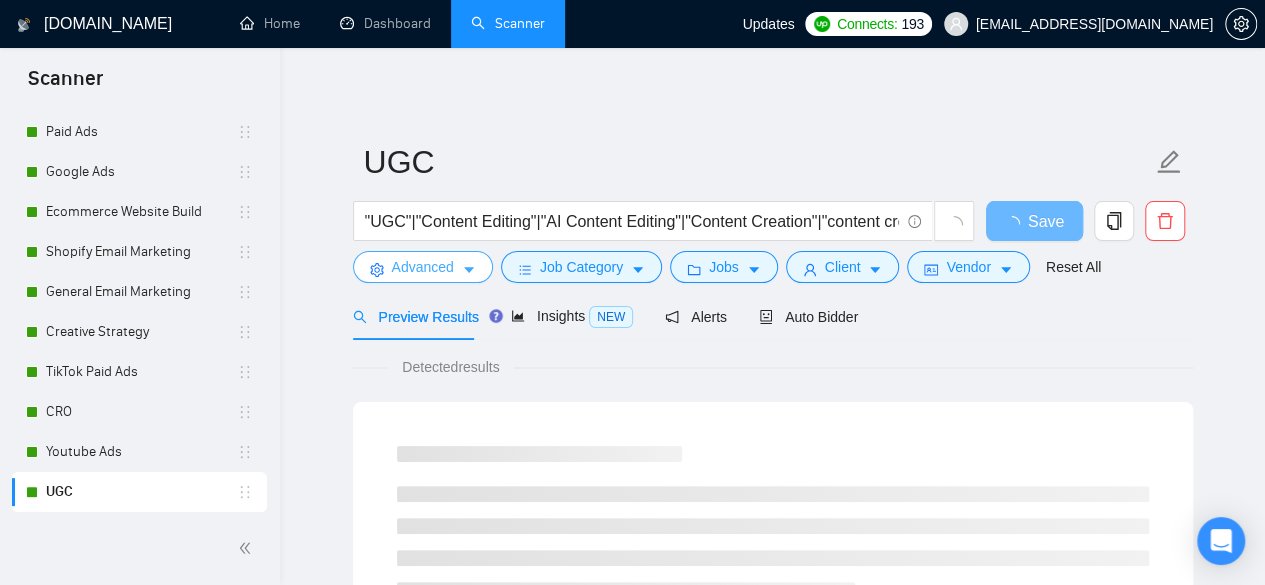 click on "Advanced" at bounding box center [423, 267] 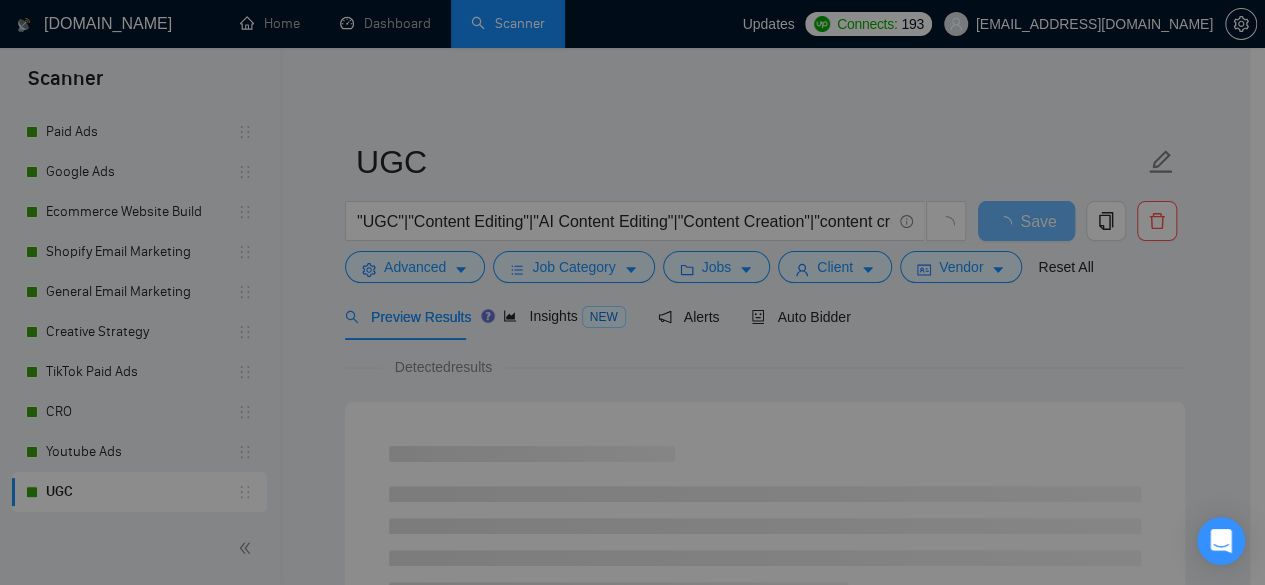 click on "Use comma-separated list of values to specify your search results." at bounding box center (633, 413) 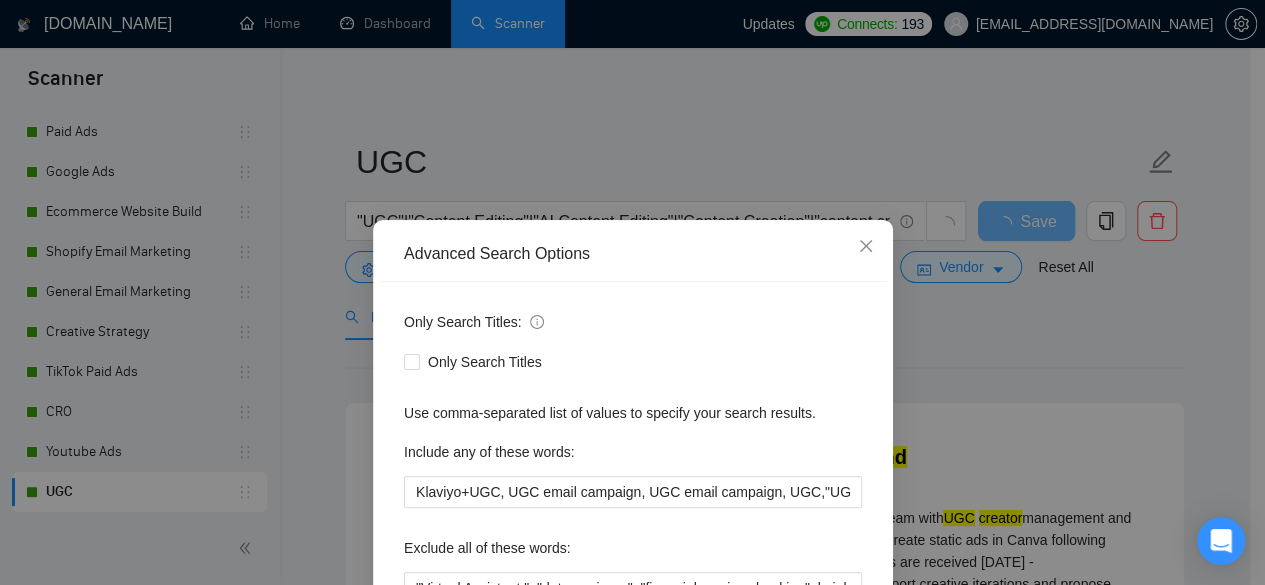 click on "Only Search Titles:   Only Search Titles Use comma-separated list of values to specify your search results. Include any of these words: Klaviyo+UGC, UGC email campaign, UGC email campaign, UGC,"UGC","UGC creator", "user-generated content", "UGC + D2C", "email marketing D2C", "UGC for brand", "D2C email strategist", "Klaviyo + UGC", "email flows D2C", "ecommerce email marketing", "D2C content marketing", "UGC script writing", "UGC email campaign", "email marketing + content creator", "brand email marketing", "email marketer DTC" Exclude all of these words: Include skills list in the search:   Also  search  on Skills" at bounding box center (633, 515) 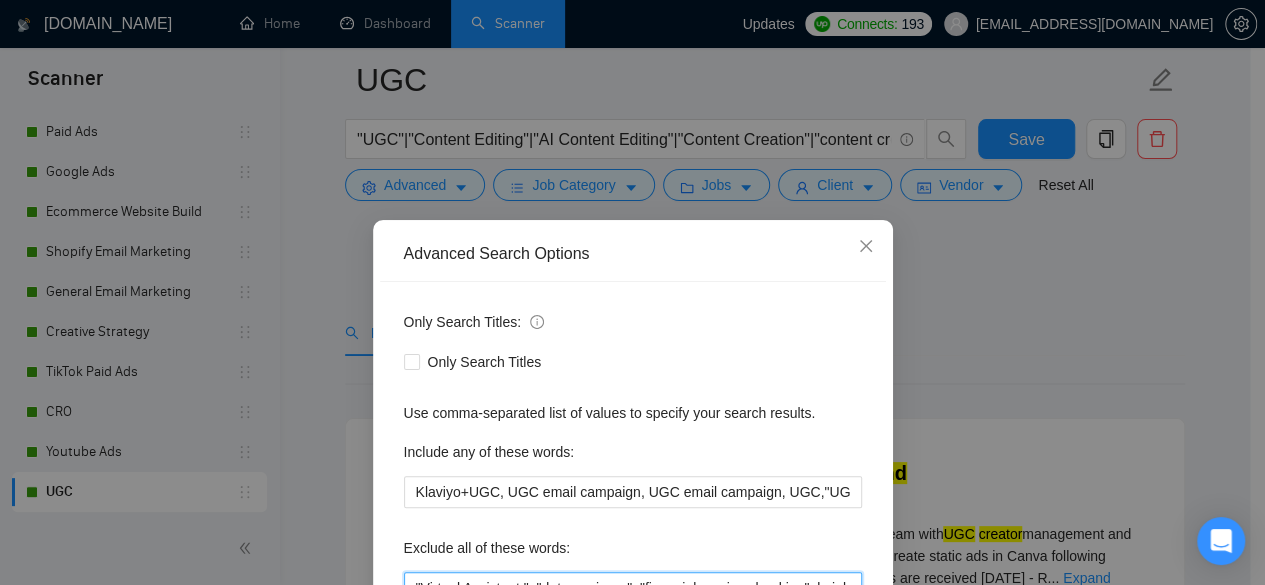 scroll, scrollTop: 100, scrollLeft: 0, axis: vertical 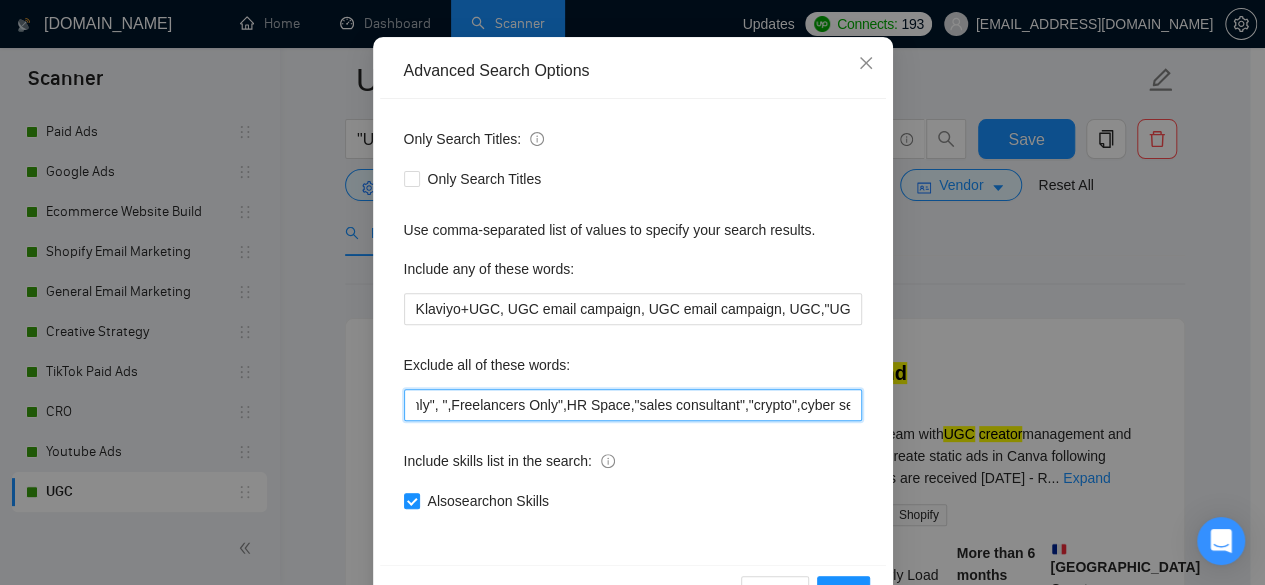 drag, startPoint x: 639, startPoint y: 407, endPoint x: 897, endPoint y: 419, distance: 258.27893 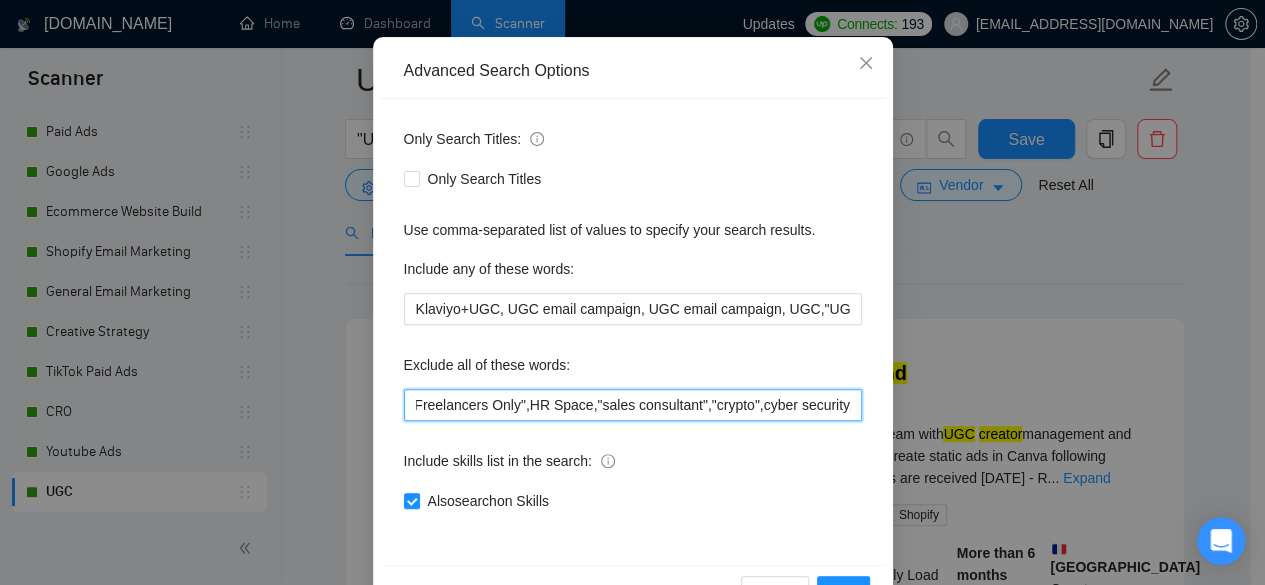 click on ""Virtual Assistant ", "data engineer", "financial services banking", kajabi, cold campaign, lead generation, "Account Manager", "No agencies", "to join our team", "part of a team ", "join us", "agency environment", "won't be recruiting agencies", "agencies not to apply", CV, resume, "No agency", "No Agencies", "Individual only", "Ability to work independently", "The ideal candidate", "individual to", "individual who", "to join our team", "No agencies please", "(No agencies please)", "Candidate Interviewing", "Candidate Interview Consulting", "this job is not open to teams", "this job is not open to agency", "this job is not open to companies", "NO AGENCY", "Freelancers Only", "NOT AGENCY", "no agency", "no agencies", "individual only", "freelancers only", "No Agencies!", "independent contractors only", "***Freelancers Only", "/Freelancers Only", ".Freelancers Only", ",Freelancers Only",HR Space,"sales consultant","crypto",cyber security,cloud" at bounding box center [633, 405] 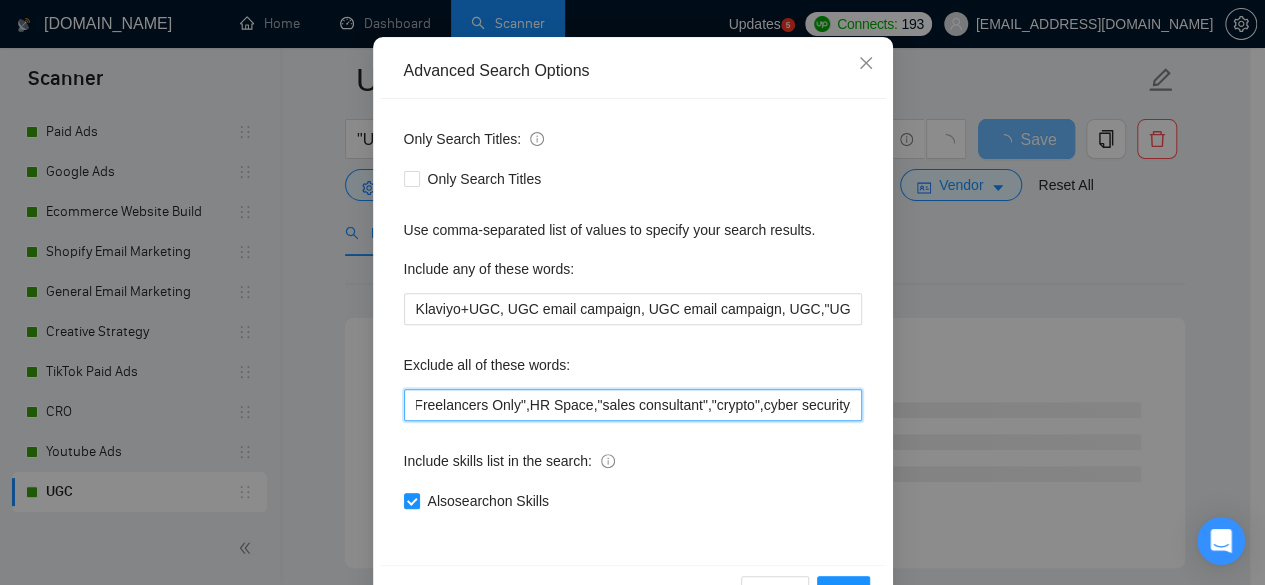type on ""Virtual Assistant ", "data engineer", "financial services banking", kajabi, cold campaign, lead generation, "Account Manager", "No agencies", "to join our team", "part of a team ", "join us", "agency environment", "won't be recruiting agencies", "agencies not to apply", CV, resume, "No agency", "No Agencies", "Individual only", "Ability to work independently", "The ideal candidate", "individual to", "individual who", "to join our team", "No agencies please", "(No agencies please)", "Candidate Interviewing", "Candidate Interview Consulting", "this job is not open to teams", "this job is not open to agency", "this job is not open to companies", "NO AGENCY", "Freelancers Only", "NOT AGENCY", "no agency", "no agencies", "individual only", "freelancers only", "No Agencies!", "independent contractors only", "***Freelancers Only", "/Freelancers Only", ".Freelancers Only", ",Freelancers Only",HR Space,"sales consultant","crypto",cyber security,cloud" 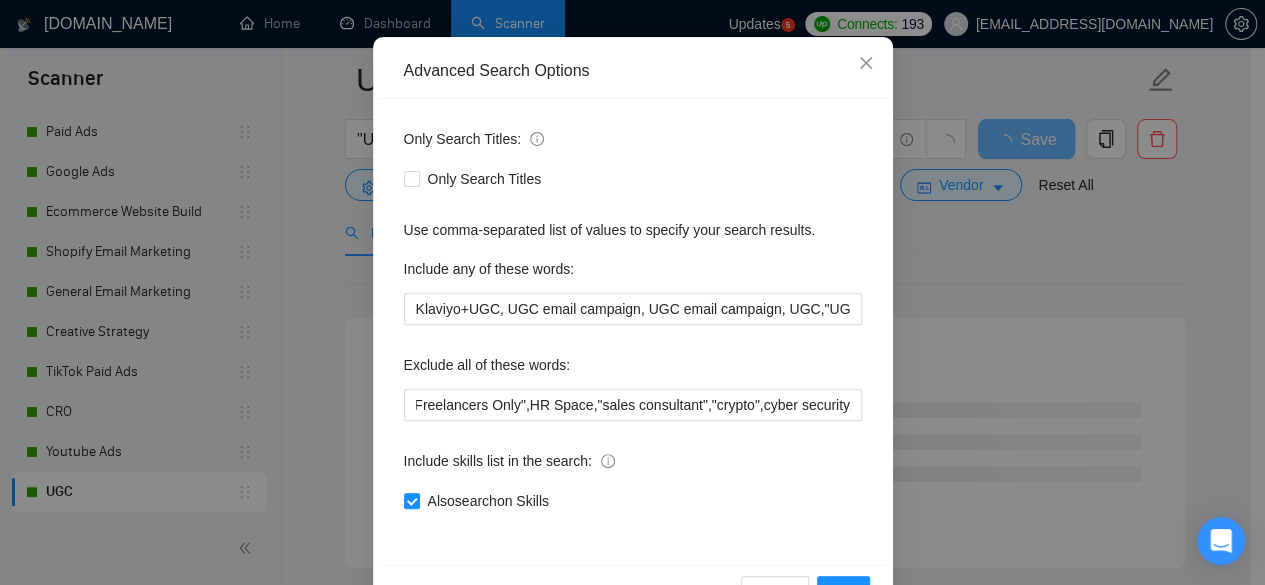 scroll, scrollTop: 0, scrollLeft: 0, axis: both 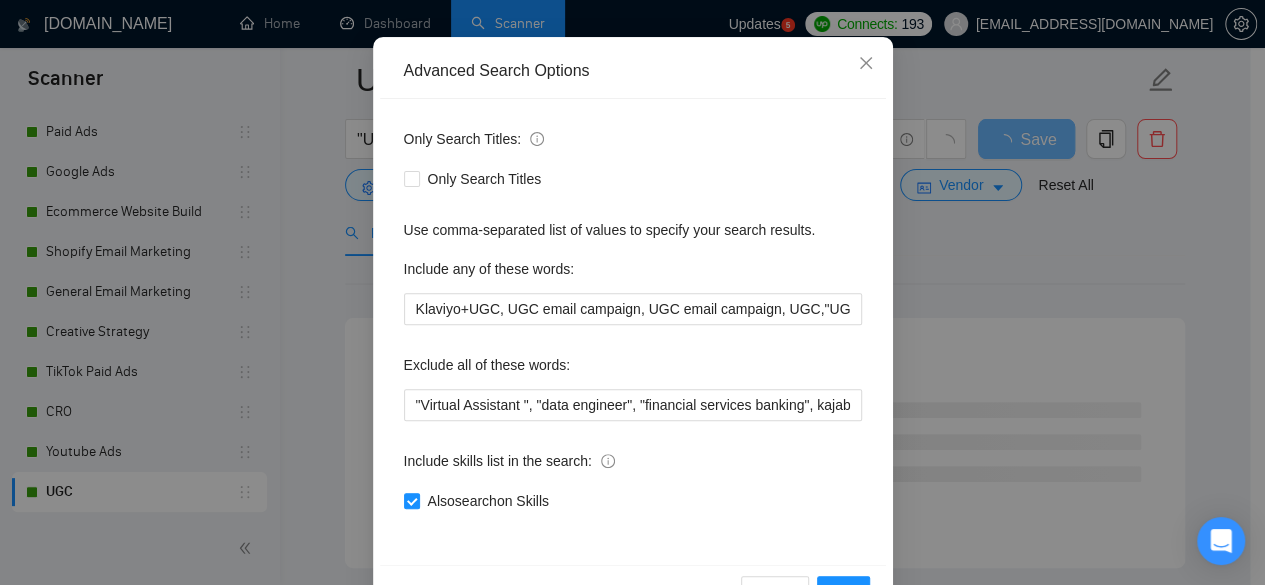click on "Only Search Titles:   Only Search Titles Use comma-separated list of values to specify your search results. Include any of these words: Klaviyo+UGC, UGC email campaign, UGC email campaign, UGC,"UGC","UGC creator", "user-generated content", "UGC + D2C", "email marketing D2C", "UGC for brand", "D2C email strategist", "Klaviyo + UGC", "email flows D2C", "ecommerce email marketing", "D2C content marketing", "UGC script writing", "UGC email campaign", "email marketing + content creator", "brand email marketing", "email marketer DTC" Exclude all of these words: Include skills list in the search:   Also  search  on Skills" at bounding box center [633, 332] 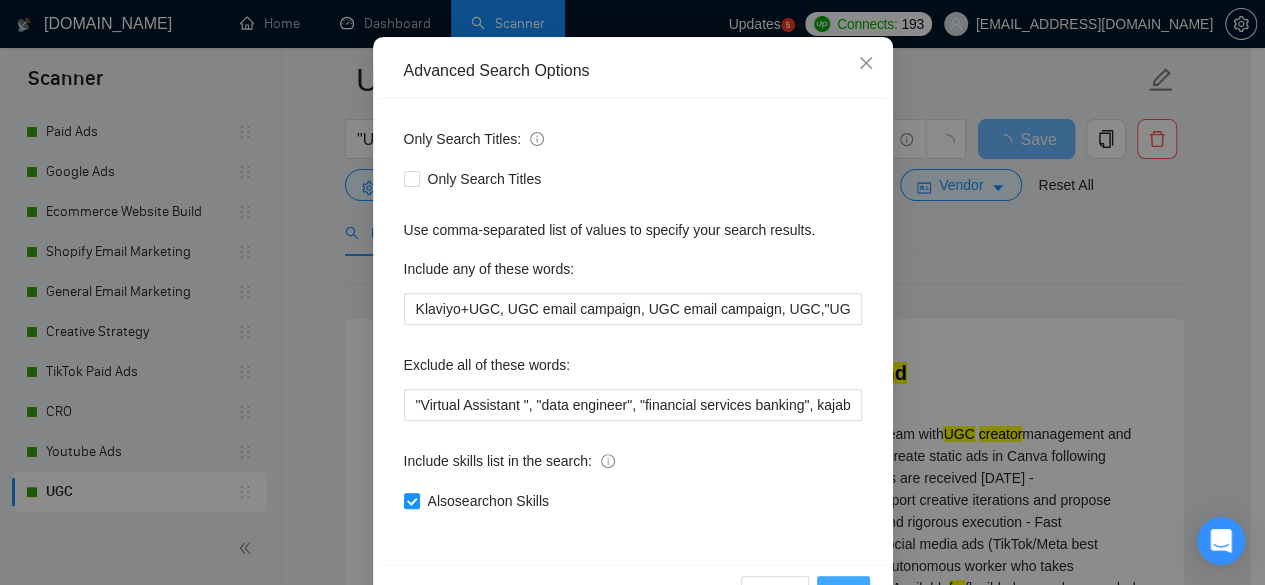 click on "OK" at bounding box center [843, 592] 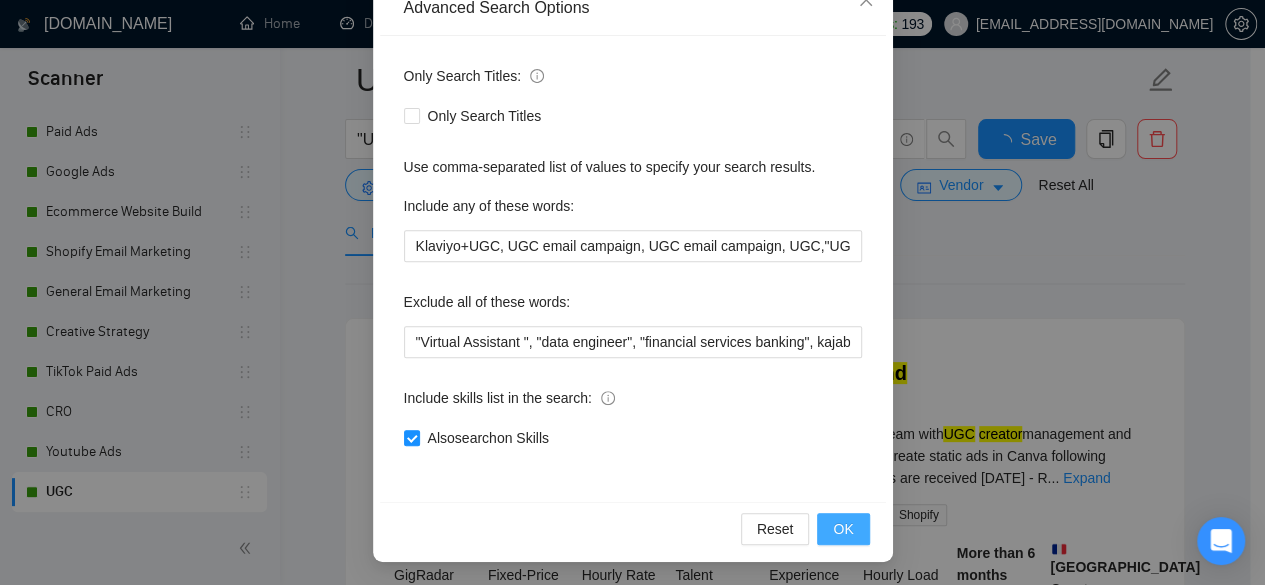 scroll, scrollTop: 146, scrollLeft: 0, axis: vertical 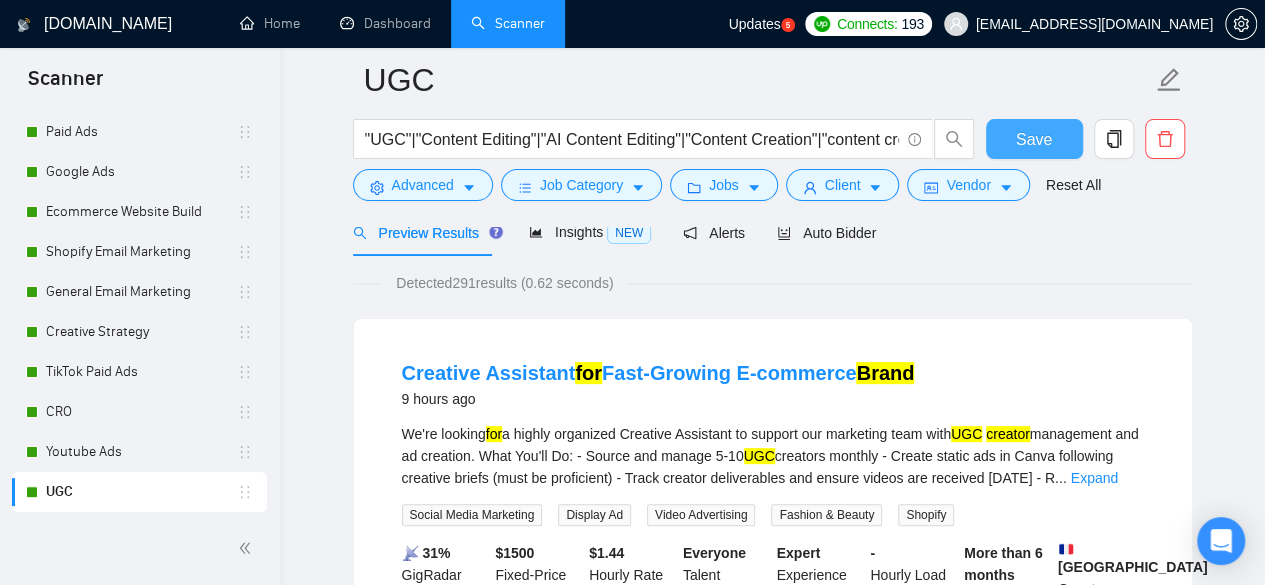 click on "Save" at bounding box center (1034, 139) 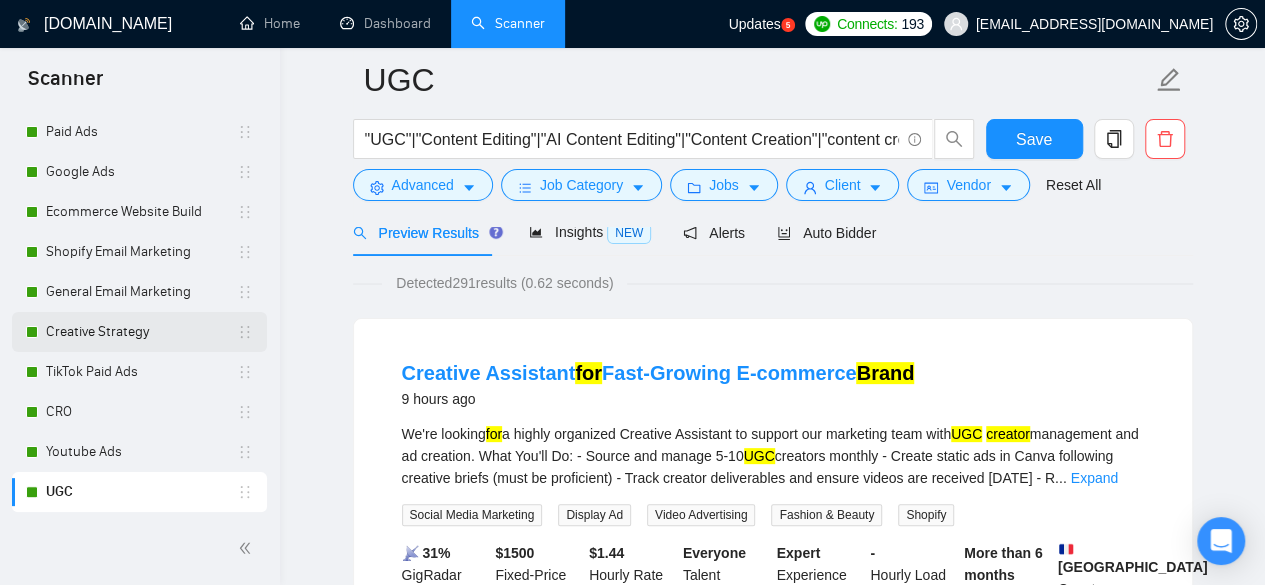 click on "Creative Strategy" at bounding box center (141, 332) 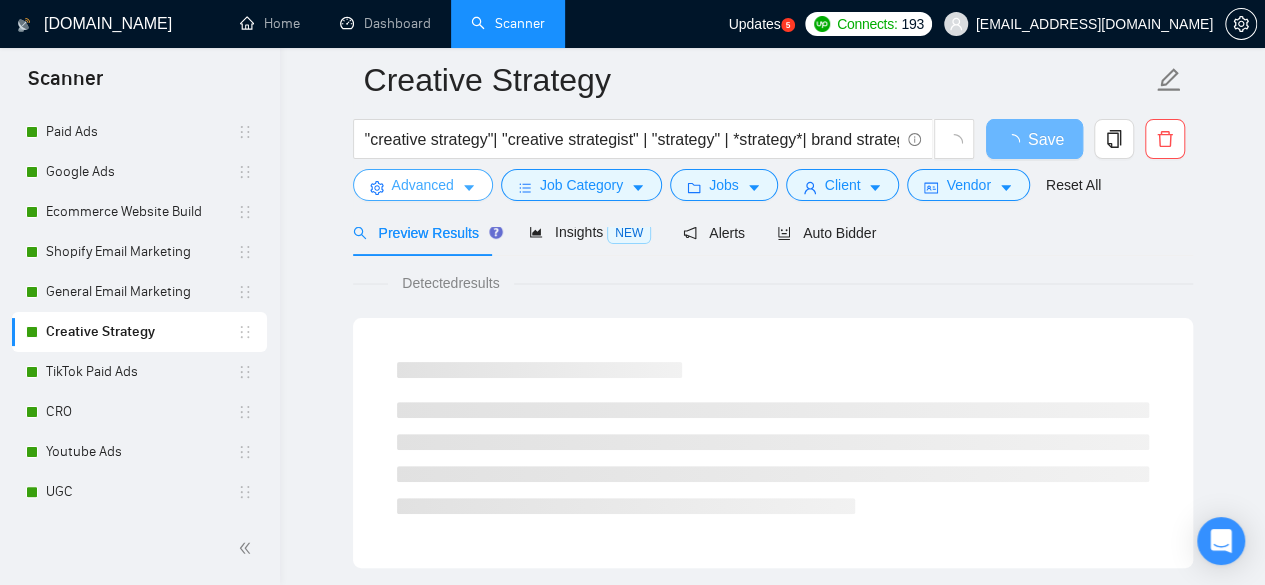 click on "Advanced" at bounding box center [423, 185] 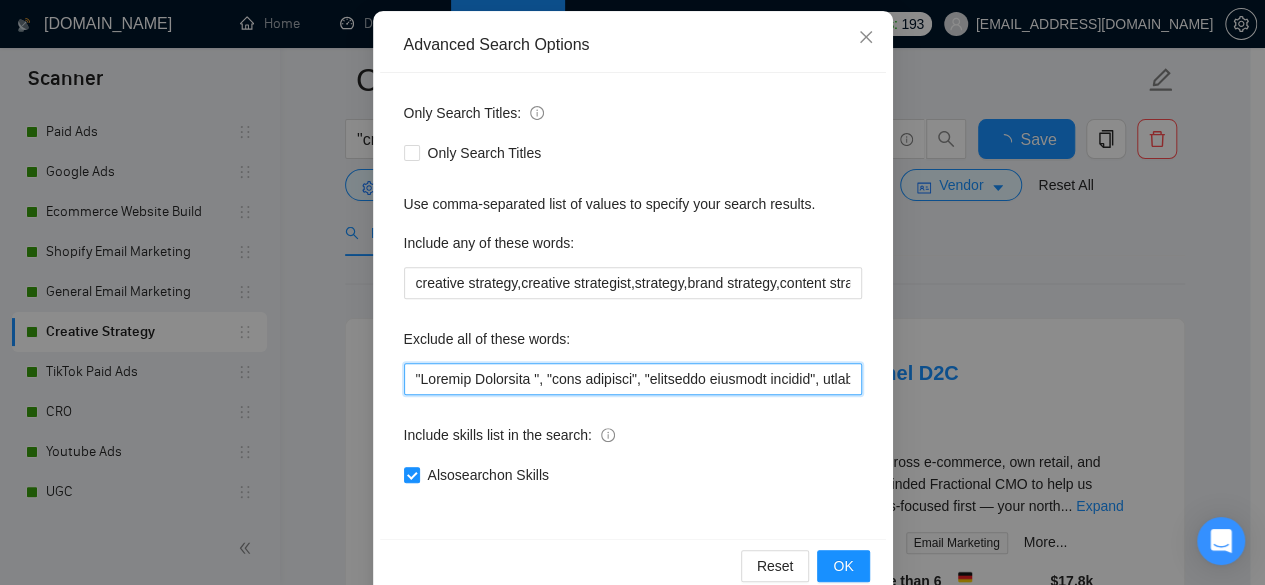 click at bounding box center (633, 379) 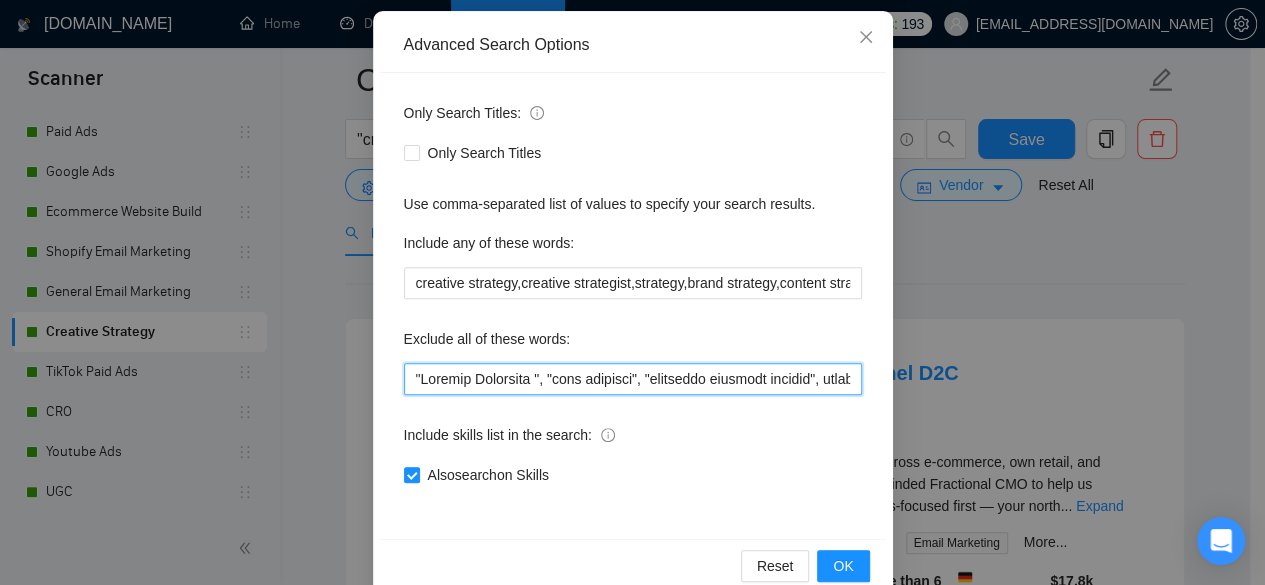 scroll, scrollTop: 246, scrollLeft: 0, axis: vertical 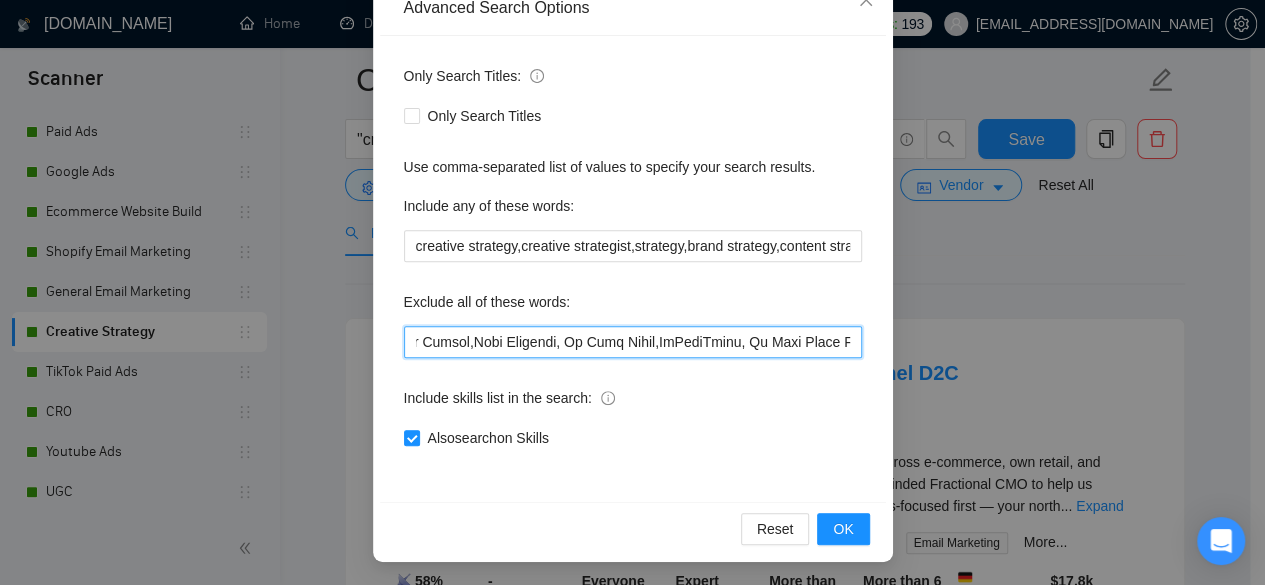 drag, startPoint x: 618, startPoint y: 347, endPoint x: 984, endPoint y: 359, distance: 366.19666 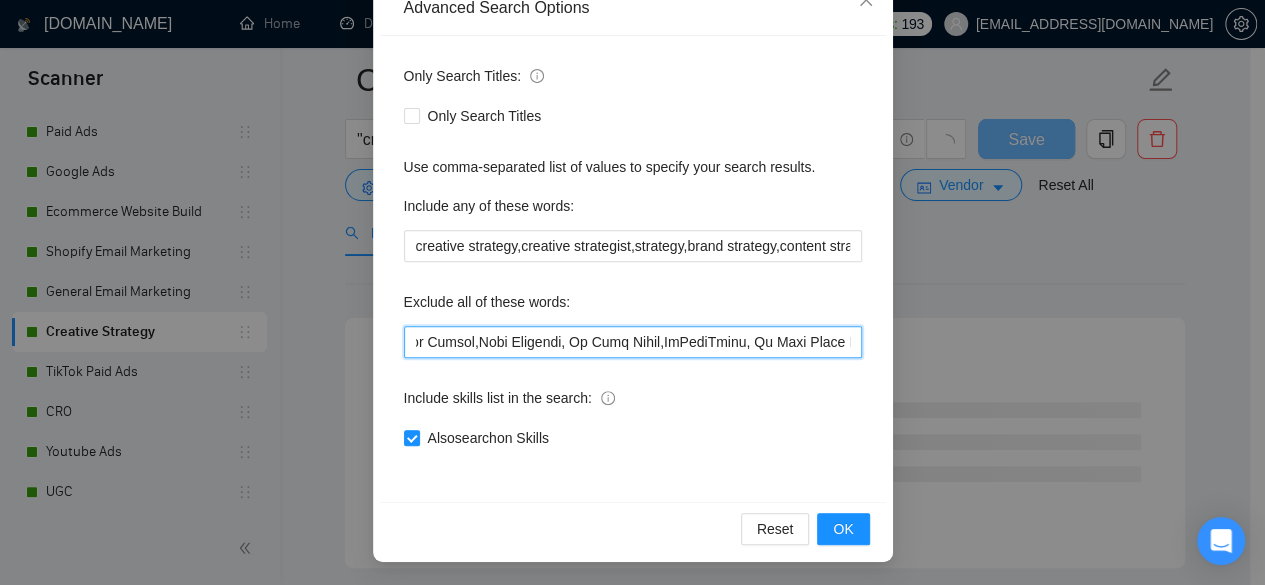 paste on "cloud" 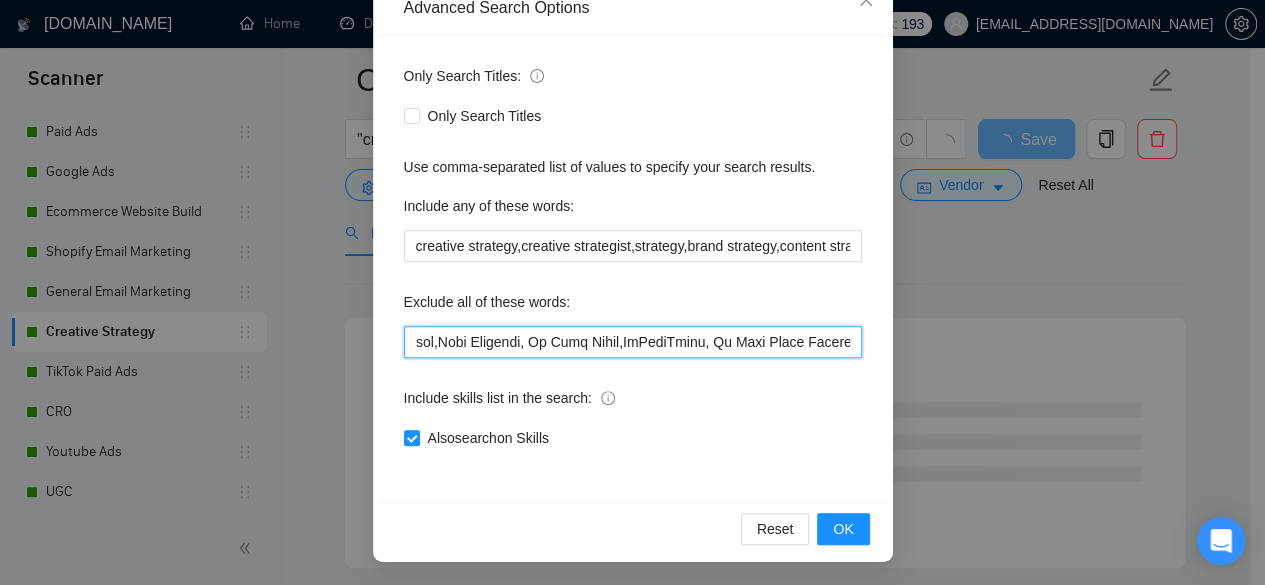 type on ""Virtual Assistant ", "data engineer", "financial services banking", kajabi, cold campaign, lead generation, "Account Manager", "No agencies", "to join our team", "part of a team ", "join us", "agency environment", "won't be recruiting agencies", "agencies not to apply", CV, resume, "No agency", "No Agencies", "Individual only", "Ability to work independently", "The ideal candidate", "individual to", "individual who", "to join our team", "No agencies please", "(No agencies please)", "Candidate Interviewing", "Candidate Interview Consulting", "this job is not open to teams", "this job is not open to agency", "this job is not open to companies", "NO AGENCY", "Freelancers Only", "NOT AGENCY", "no agency", "no agencies", "individual only", "freelancers only", "No Agencies!", "independent contractors only", "***Freelancers Only", "/Freelancers Only", ".Freelancers Only", ",Freelancers Only",HR Space,"sales consultant",Immigration Visa,Python,Reddit Scraping,[DEMOGRAPHIC_DATA],Cold Outreach, Go High Level,GoHighLevel..." 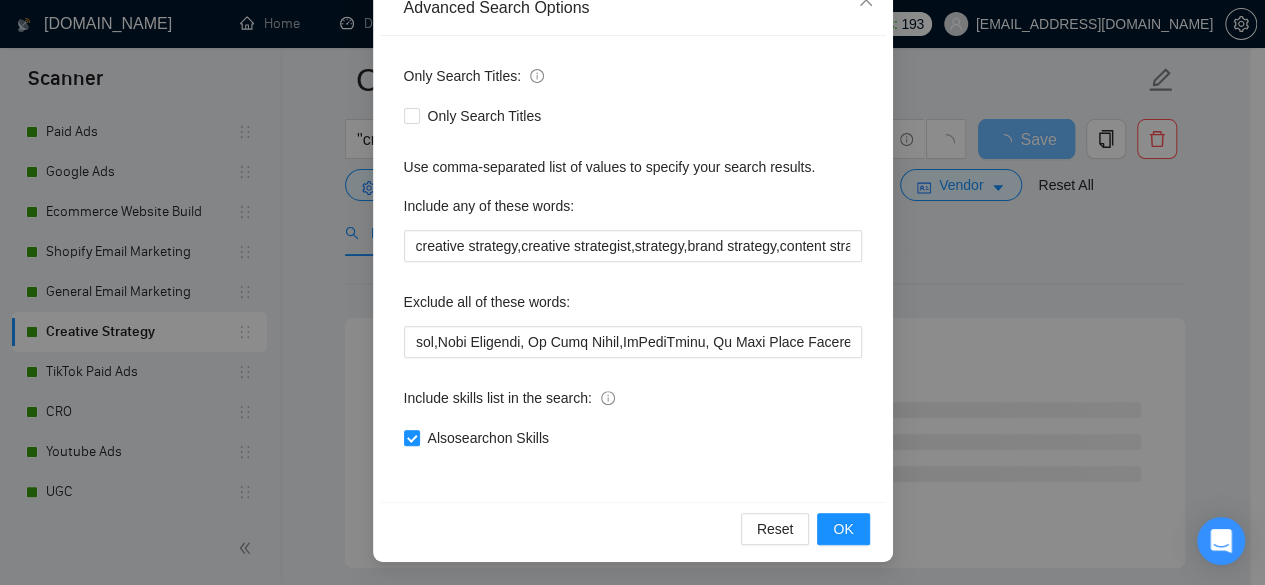 scroll, scrollTop: 0, scrollLeft: 0, axis: both 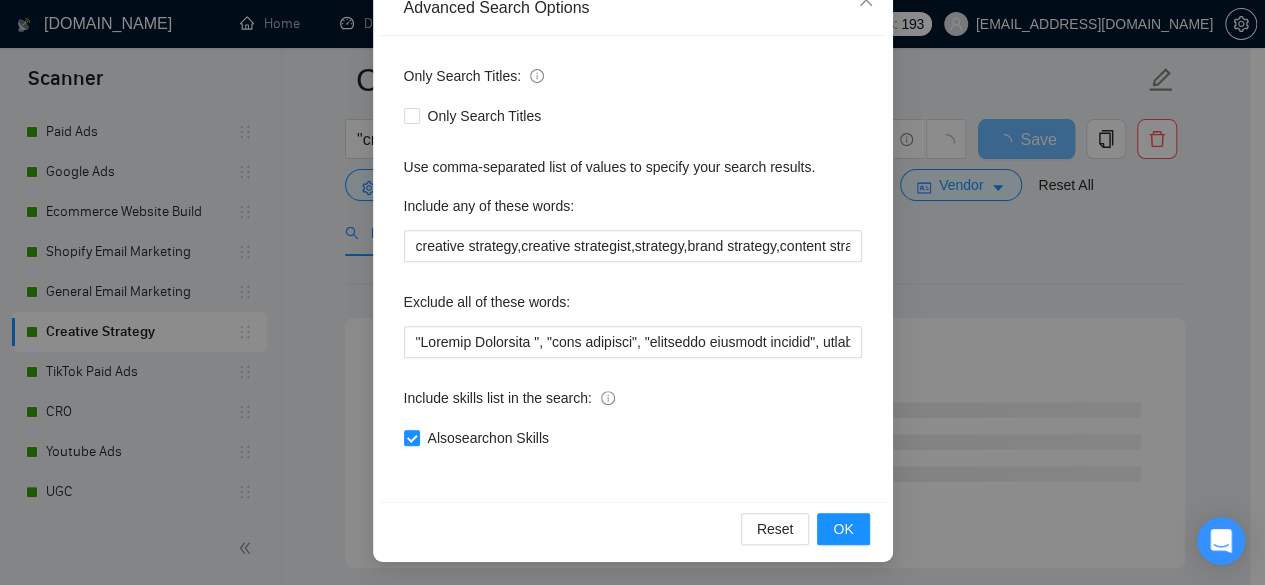 click on "Reset OK" at bounding box center [633, 528] 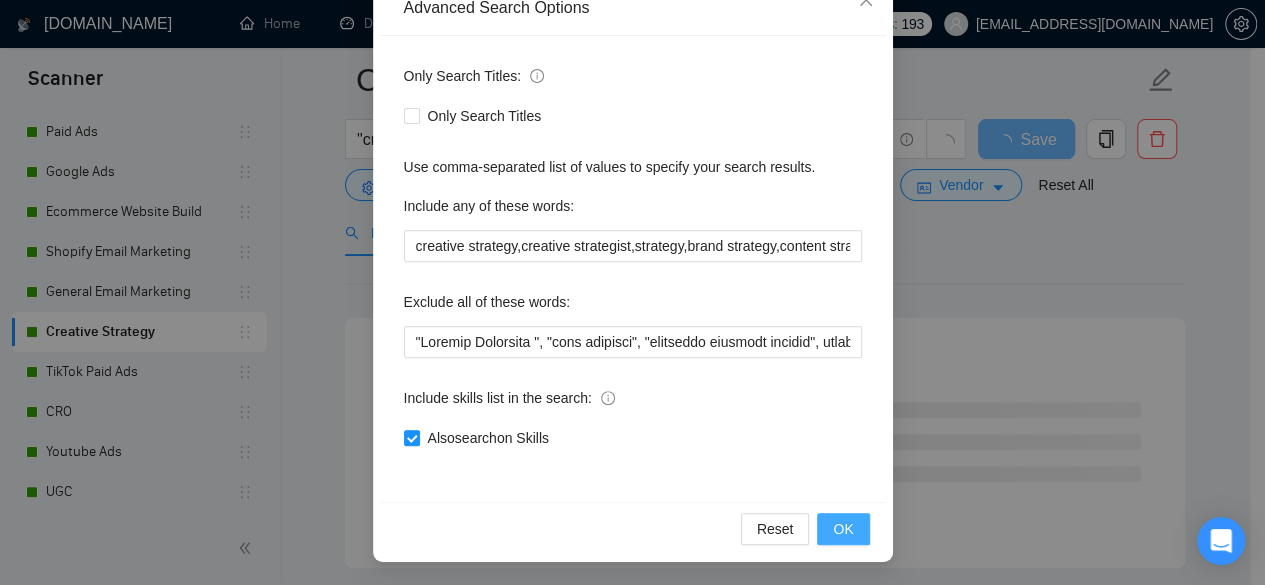 drag, startPoint x: 842, startPoint y: 520, endPoint x: 844, endPoint y: 510, distance: 10.198039 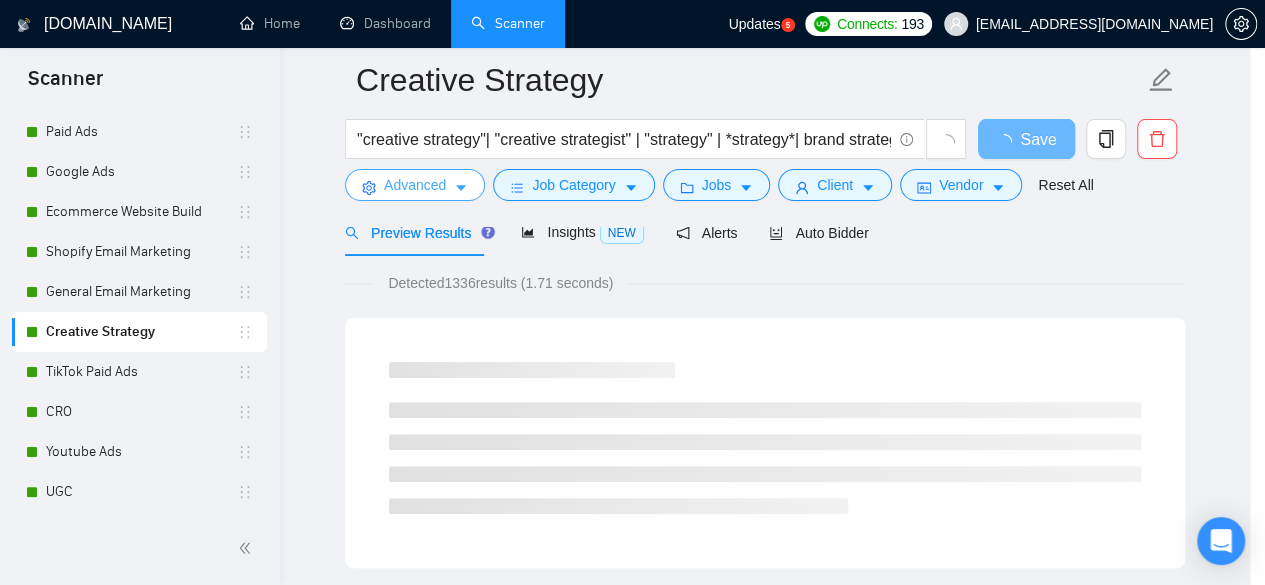 scroll, scrollTop: 0, scrollLeft: 0, axis: both 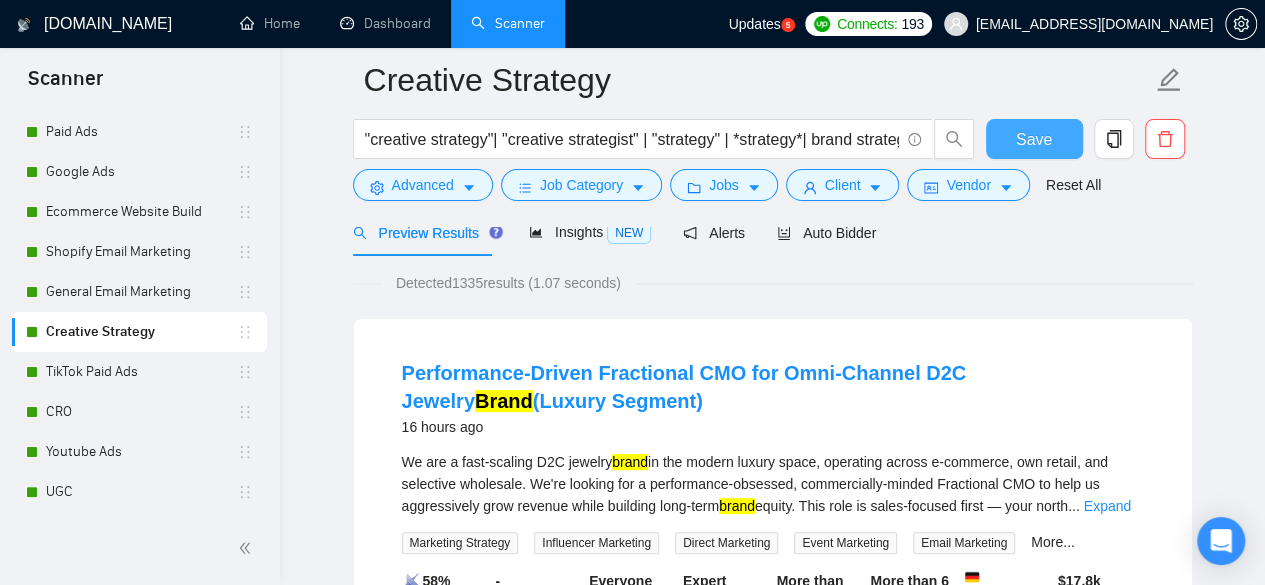 click on "Save" at bounding box center (1034, 139) 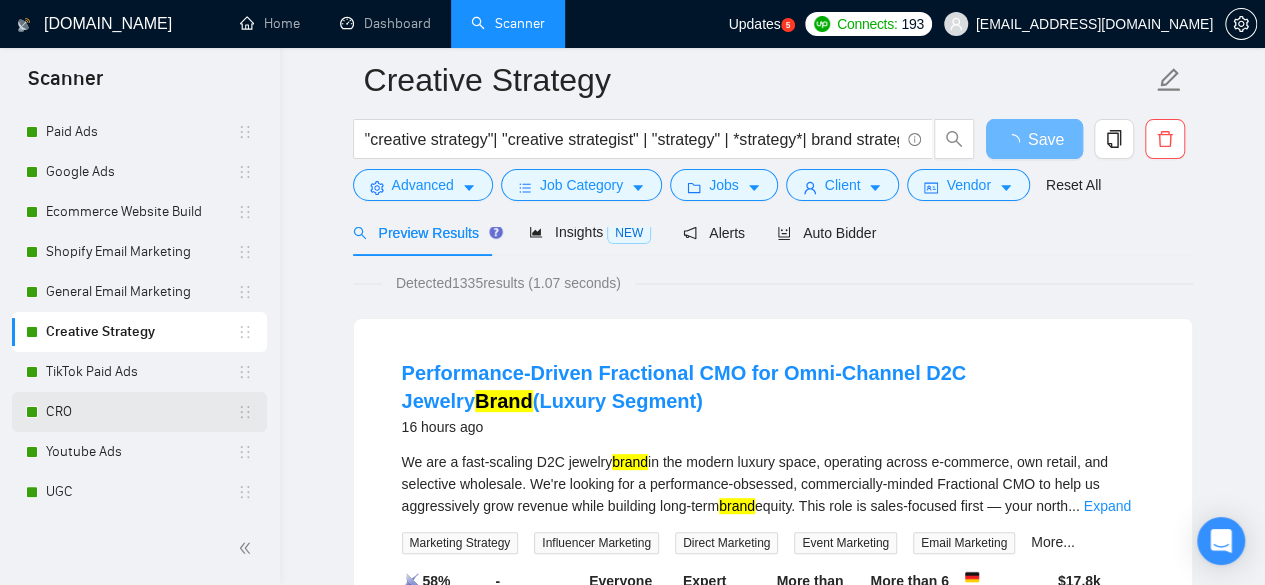 click on "CRO" at bounding box center (141, 412) 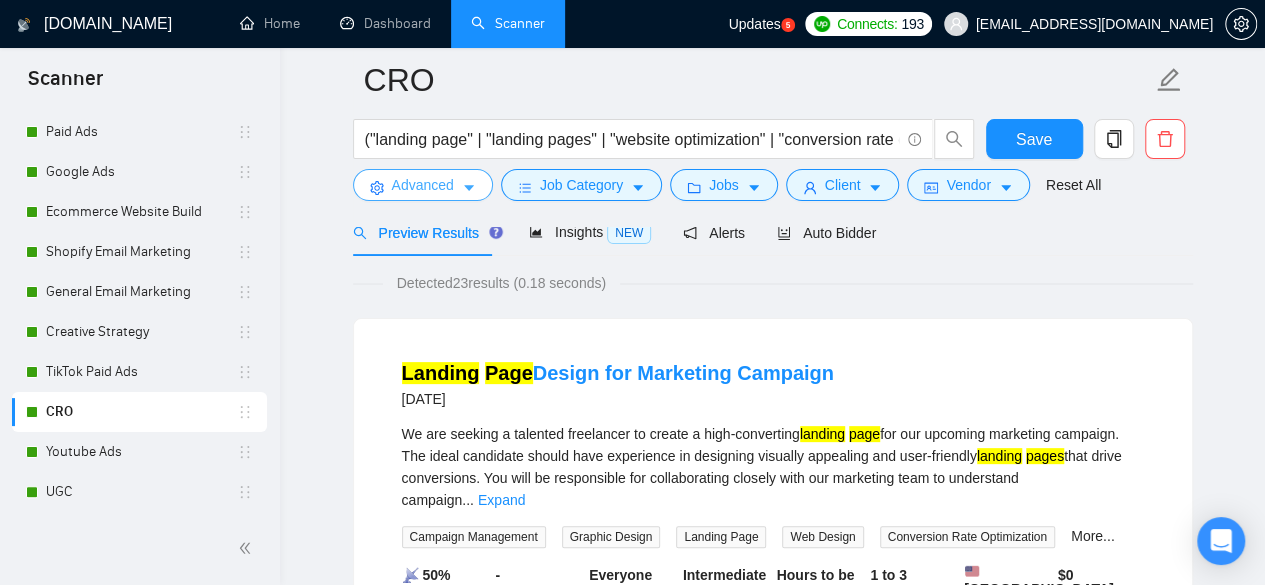 click on "Advanced" at bounding box center (423, 185) 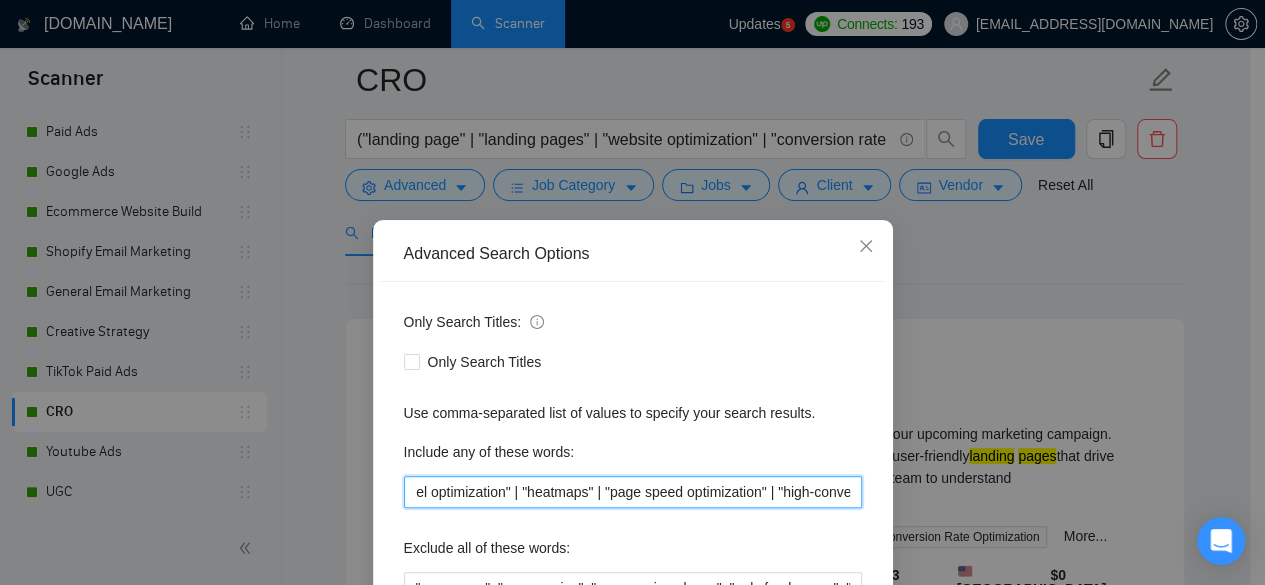 scroll, scrollTop: 0, scrollLeft: 1450, axis: horizontal 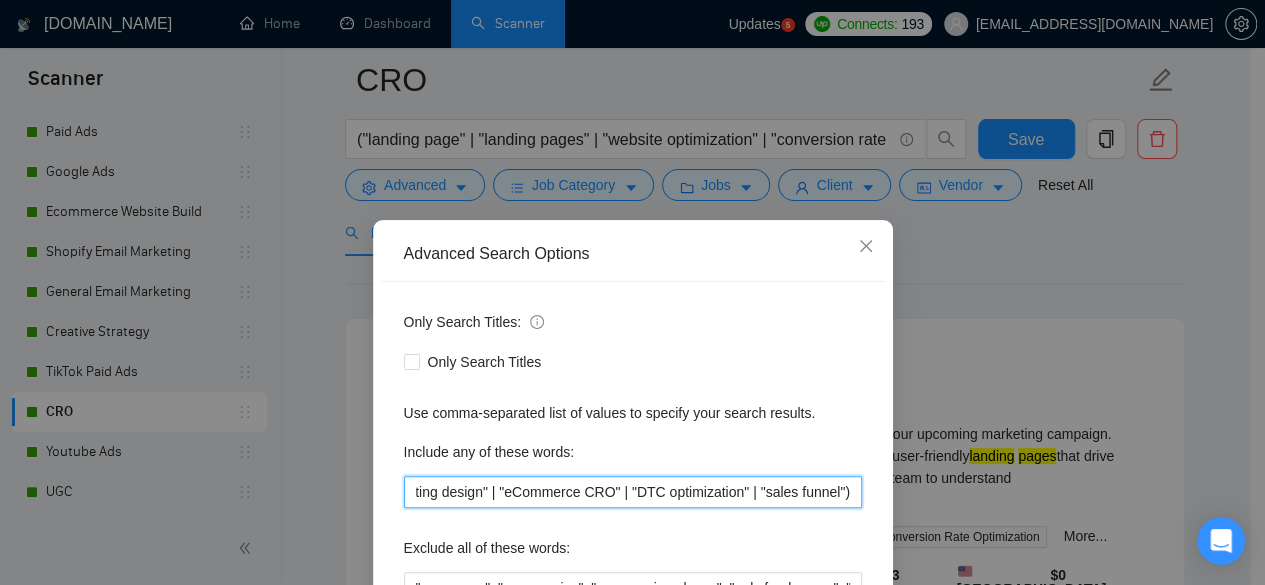 drag, startPoint x: 654, startPoint y: 496, endPoint x: 1256, endPoint y: 535, distance: 603.26196 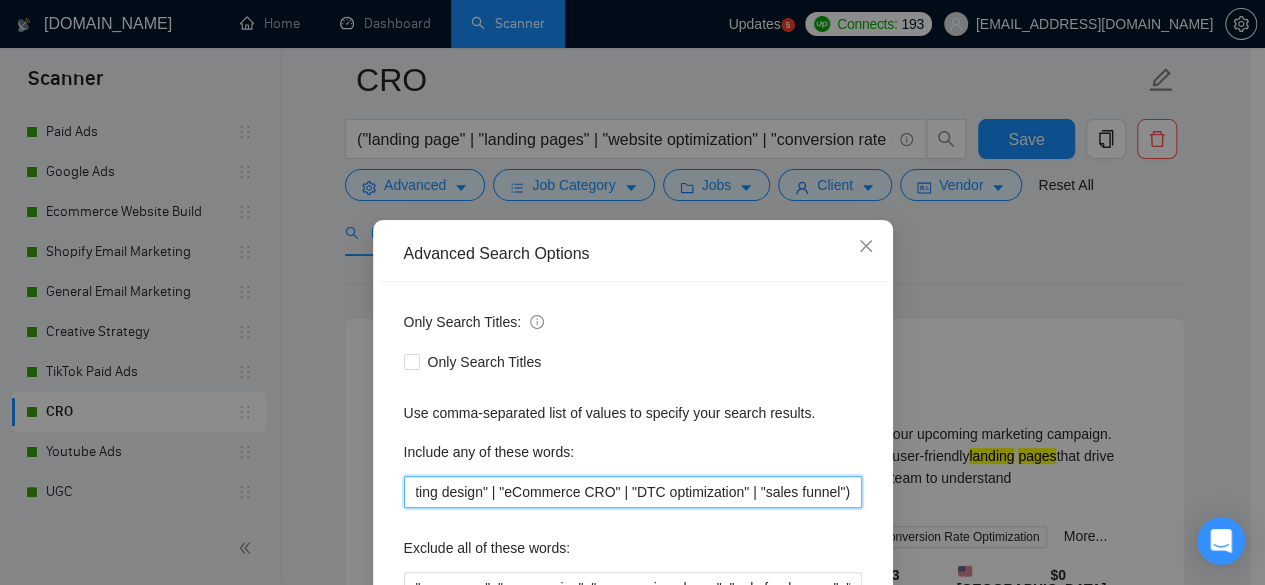 click on "Only Search Titles:   Only Search Titles Use comma-separated list of values to specify your search results. Include any of these words: ("landing page" | "landing pages" | "website optimization" | "conversion rate optimization" | "CRO" | "A/B testing" | "split testing" | "user experience" | "UX/UI" | "funnel optimization" | "heatmaps" | "page speed optimization" | "high-converting design" | "eCommerce CRO" | "DTC optimization" | "sales funnel") Exclude all of these words: "no agency", "no agencies", "no agencies please", "only freelancers", "no teams", "individuals only", "in-house videographer","videographer","photographer","financial advisor","financial","fintech","financial planner",HR Space,"sales consultant","attorney","lawyear","CPA","investor","Recruiting & Talent Sourcing","MBA","Salesloft","crypto","loan consultant","real estate",Immigration Visa,SEO Include skills list in the search:   Also  search  on Skills" at bounding box center [633, 515] 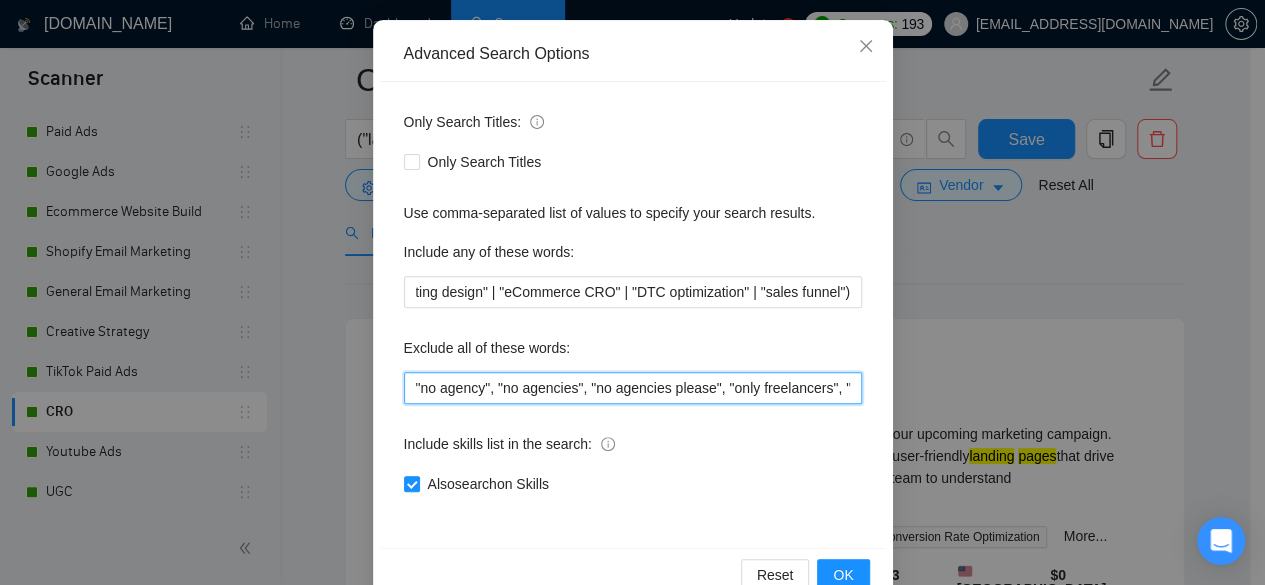 scroll, scrollTop: 0, scrollLeft: 0, axis: both 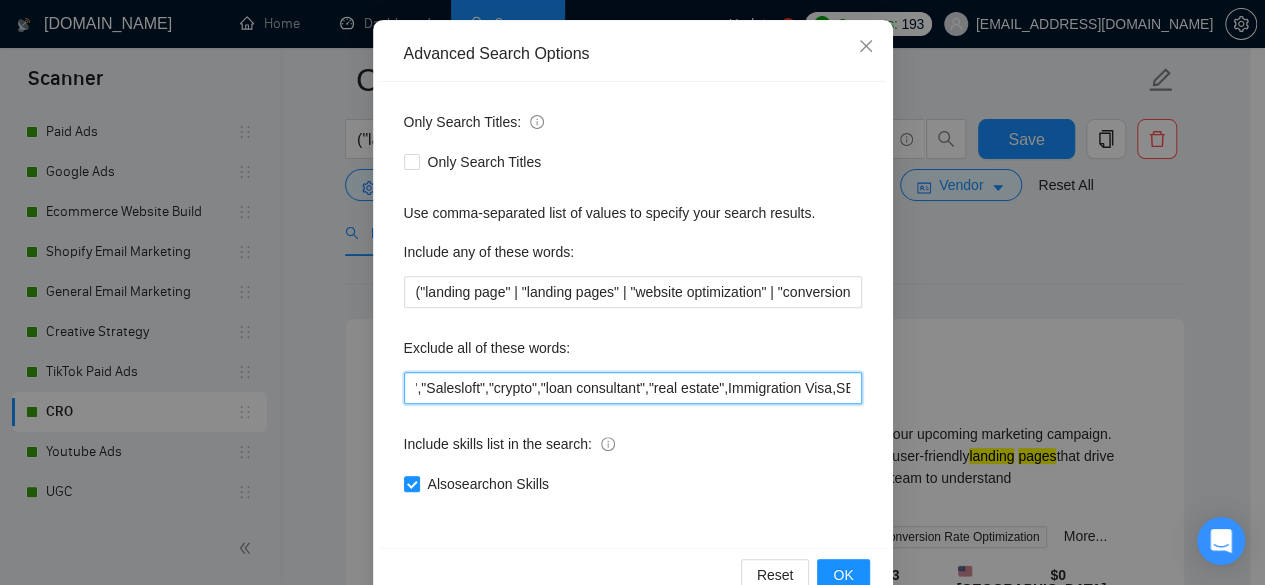 drag, startPoint x: 793, startPoint y: 390, endPoint x: 1007, endPoint y: 417, distance: 215.69655 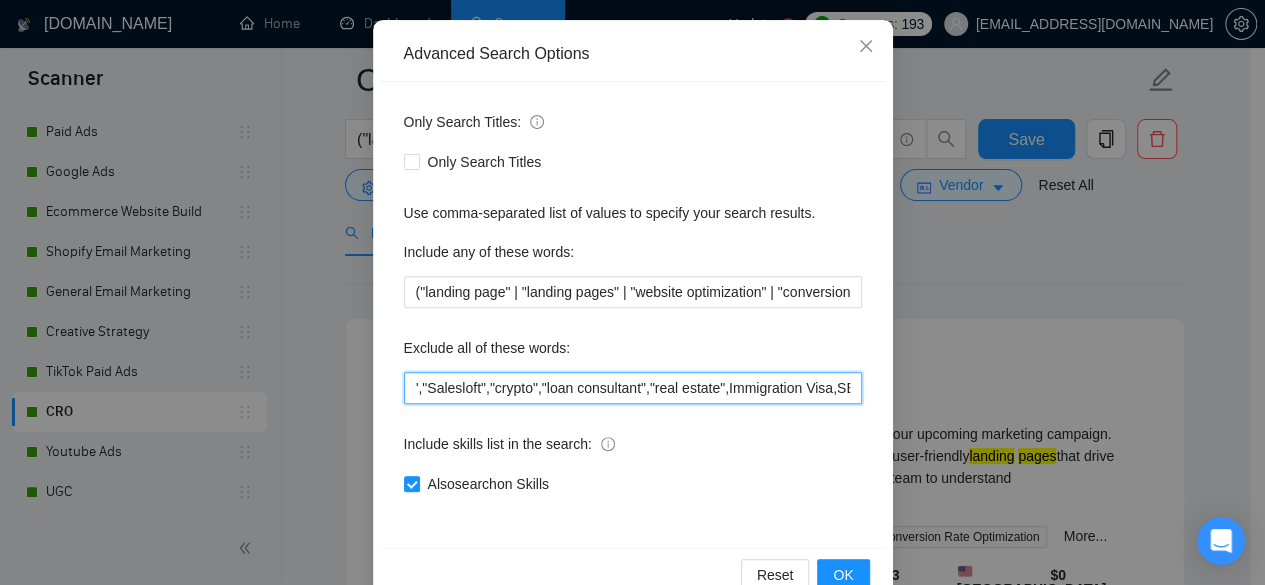 scroll, scrollTop: 0, scrollLeft: 1989, axis: horizontal 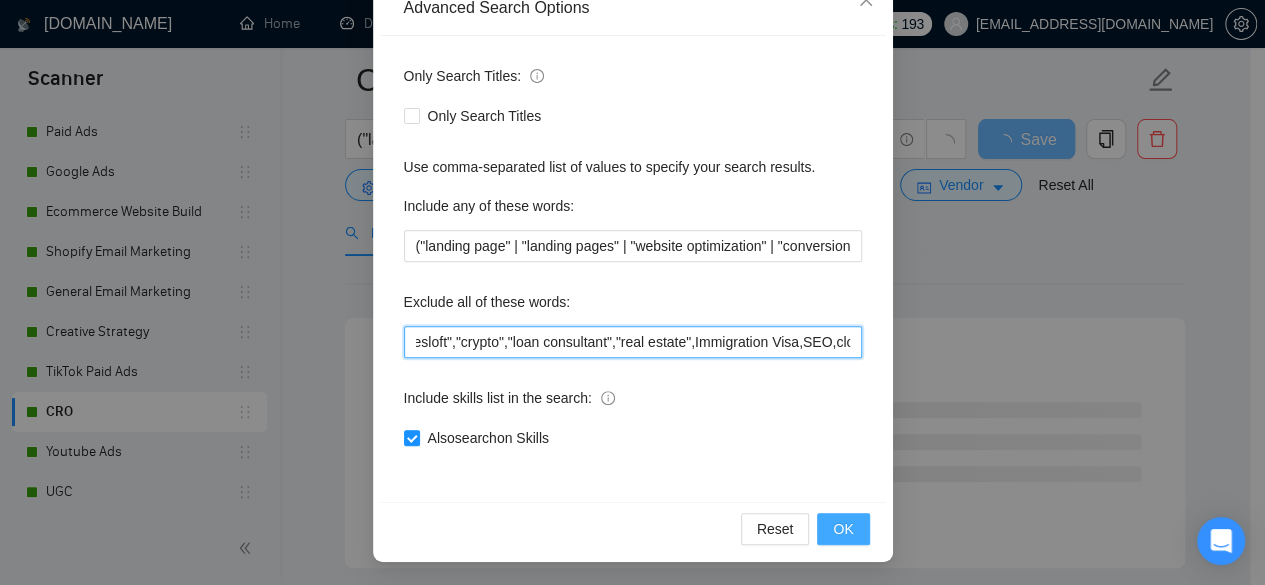 type on ""no agency", "no agencies", "no agencies please", "only freelancers", "no teams", "individuals only", "in-house videographer","videographer","photographer","financial advisor","financial","fintech","financial planner",HR Space,"sales consultant","attorney","lawyear","CPA","investor","Recruiting & Talent Sourcing","MBA","Salesloft","crypto","loan consultant","real estate",Immigration Visa,SEO,cloud" 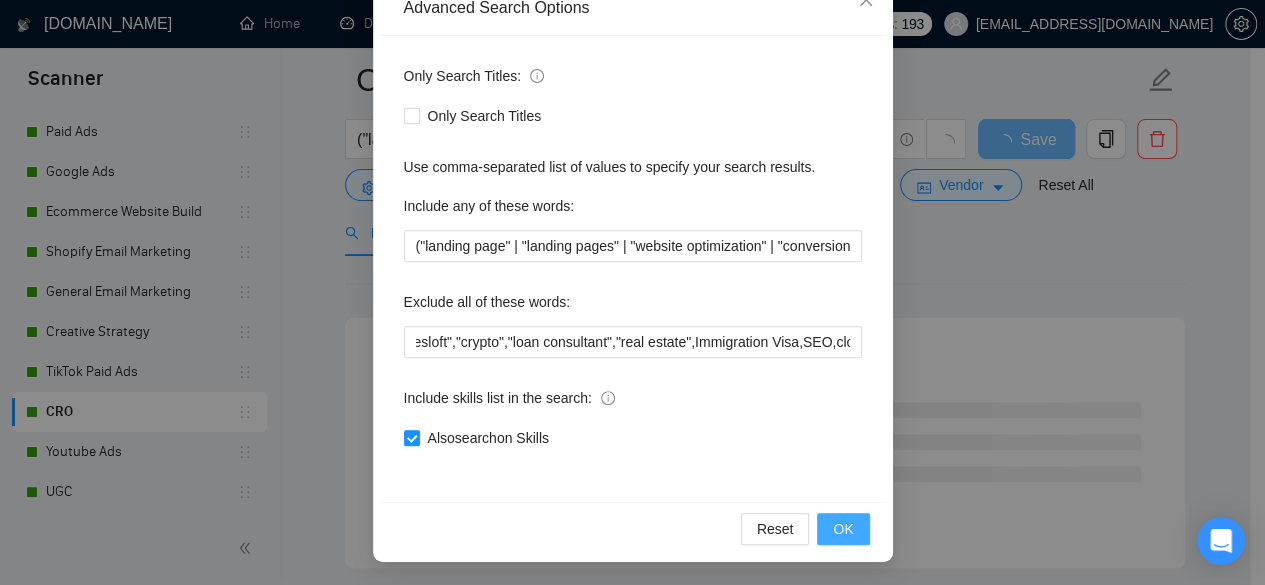 click on "OK" at bounding box center (843, 529) 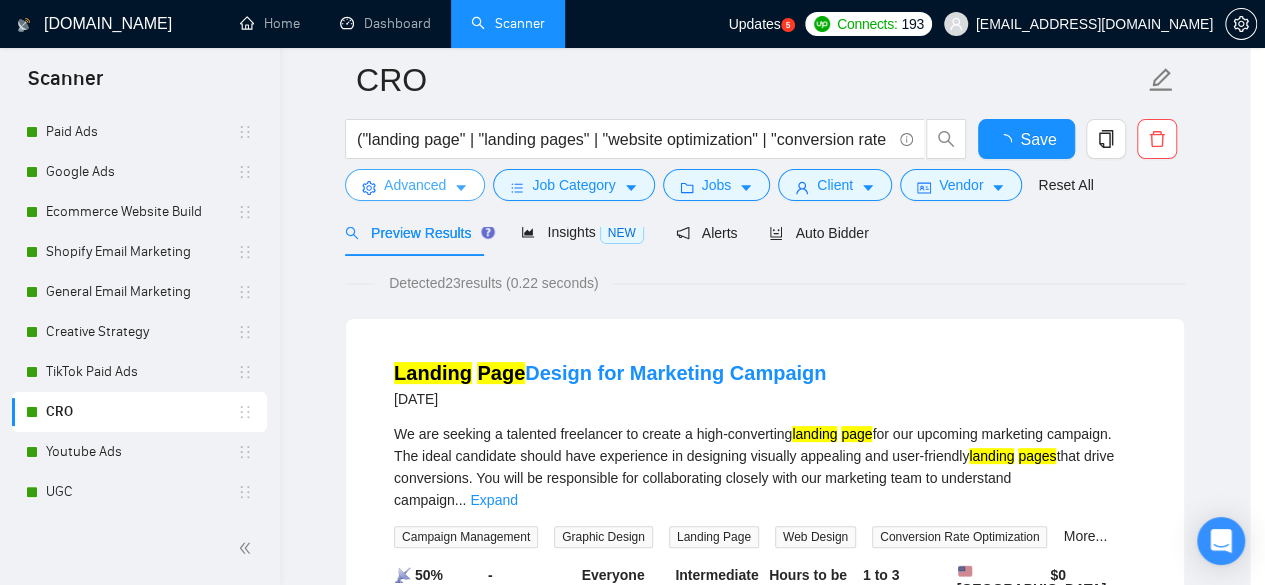 scroll, scrollTop: 0, scrollLeft: 0, axis: both 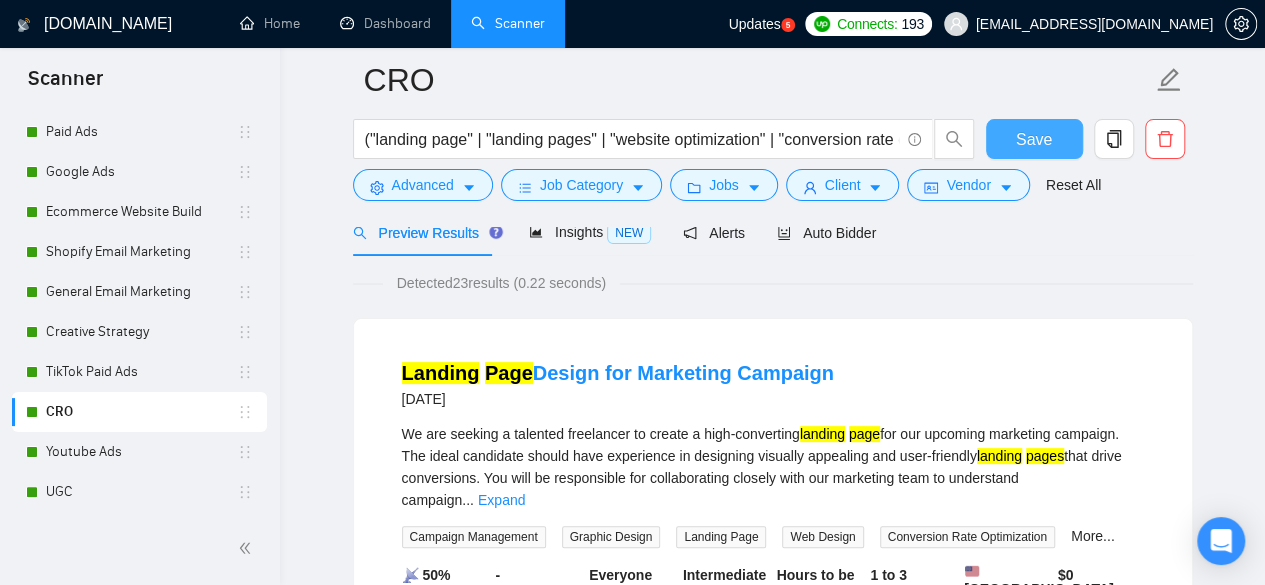 click on "Save" at bounding box center (1034, 139) 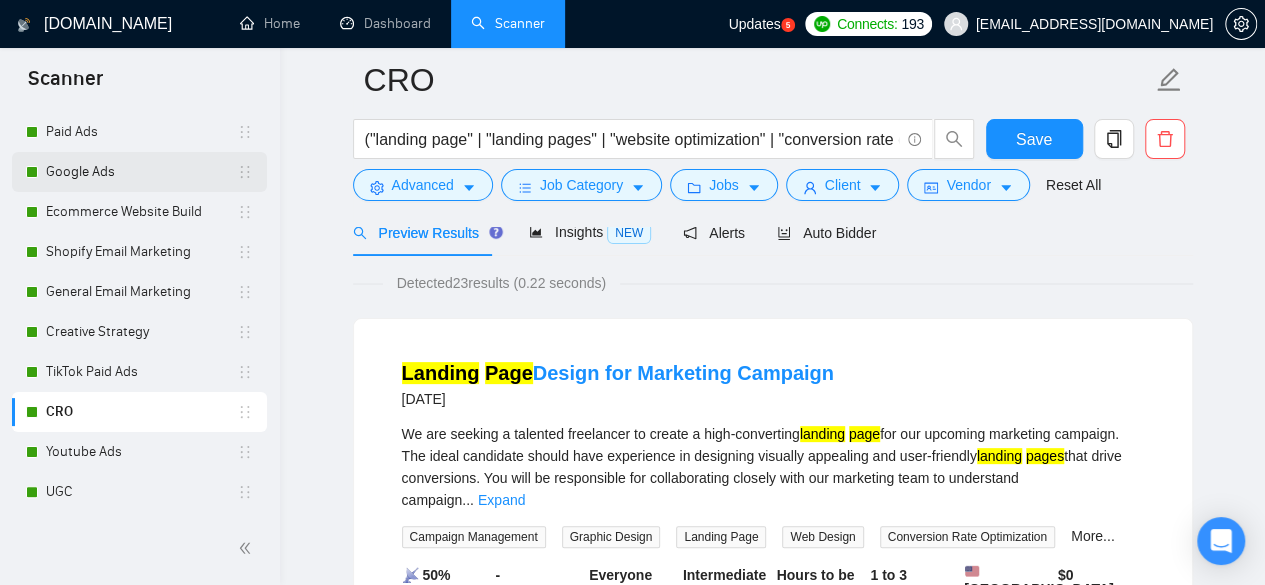 click on "Google Ads" at bounding box center [141, 172] 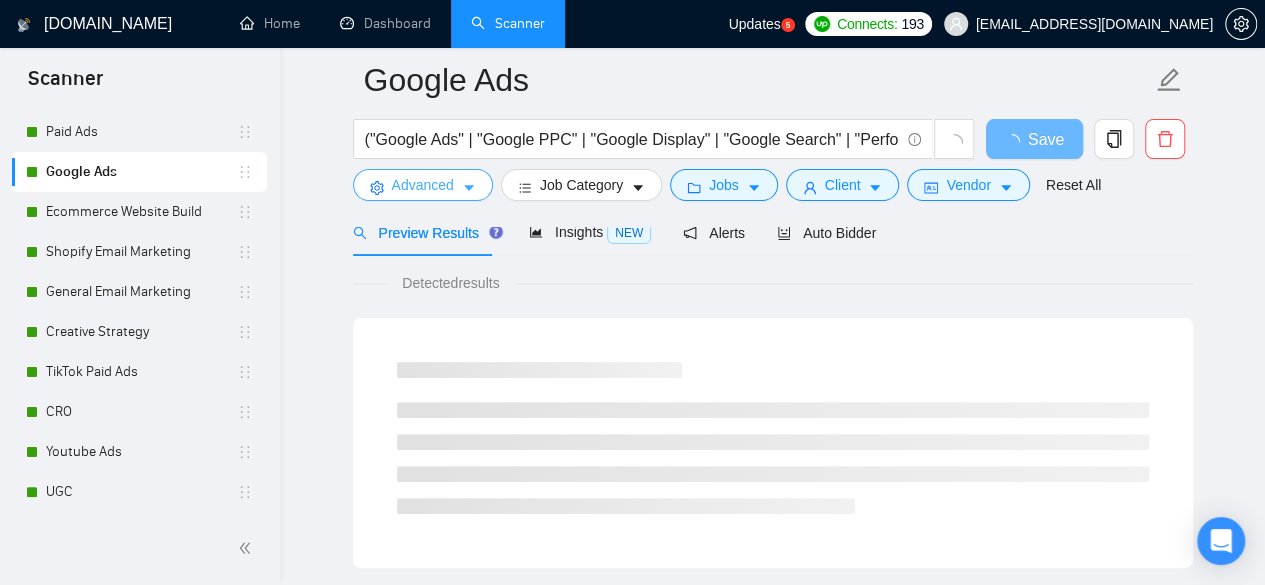 click on "Advanced" at bounding box center [423, 185] 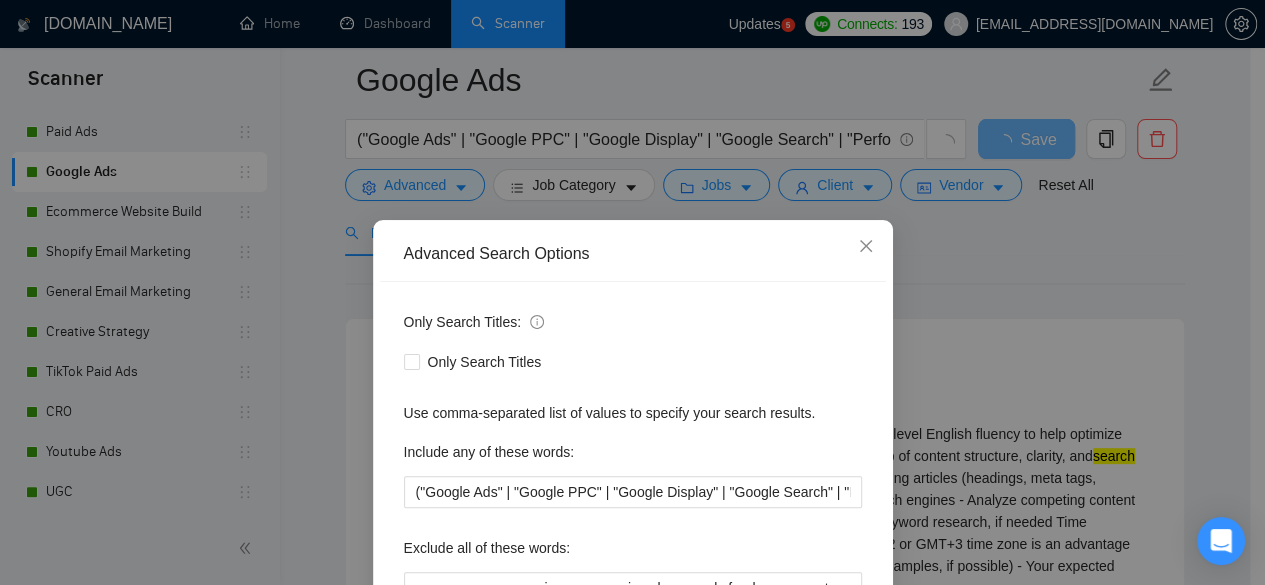 click on "Only Search Titles:" at bounding box center (633, 326) 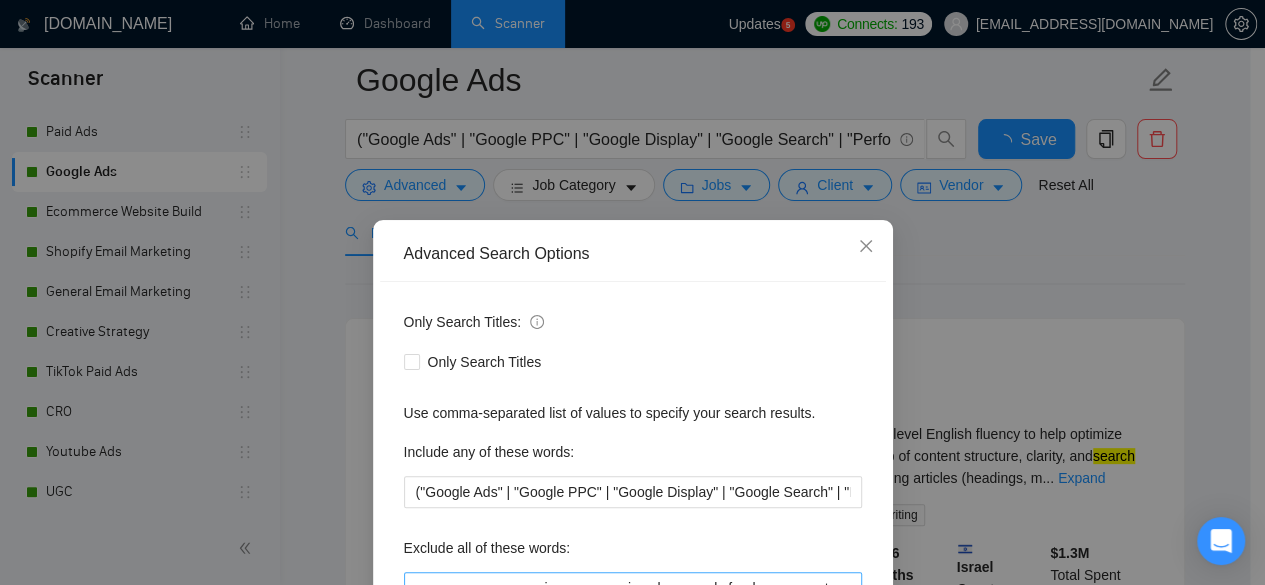 scroll, scrollTop: 246, scrollLeft: 0, axis: vertical 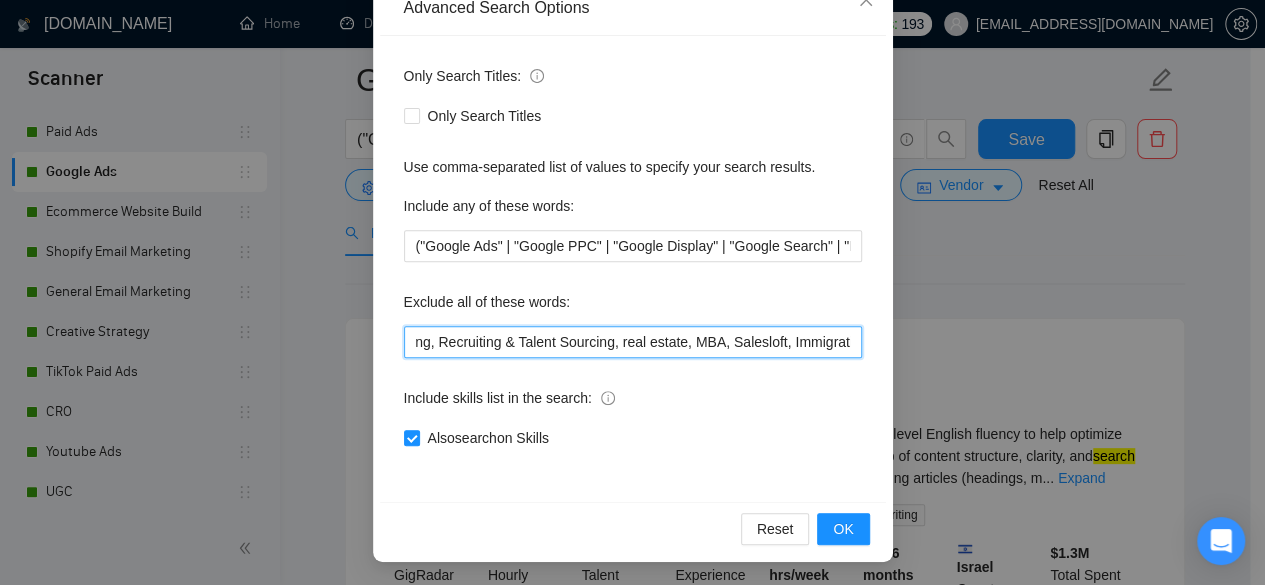 drag, startPoint x: 688, startPoint y: 338, endPoint x: 939, endPoint y: 347, distance: 251.1613 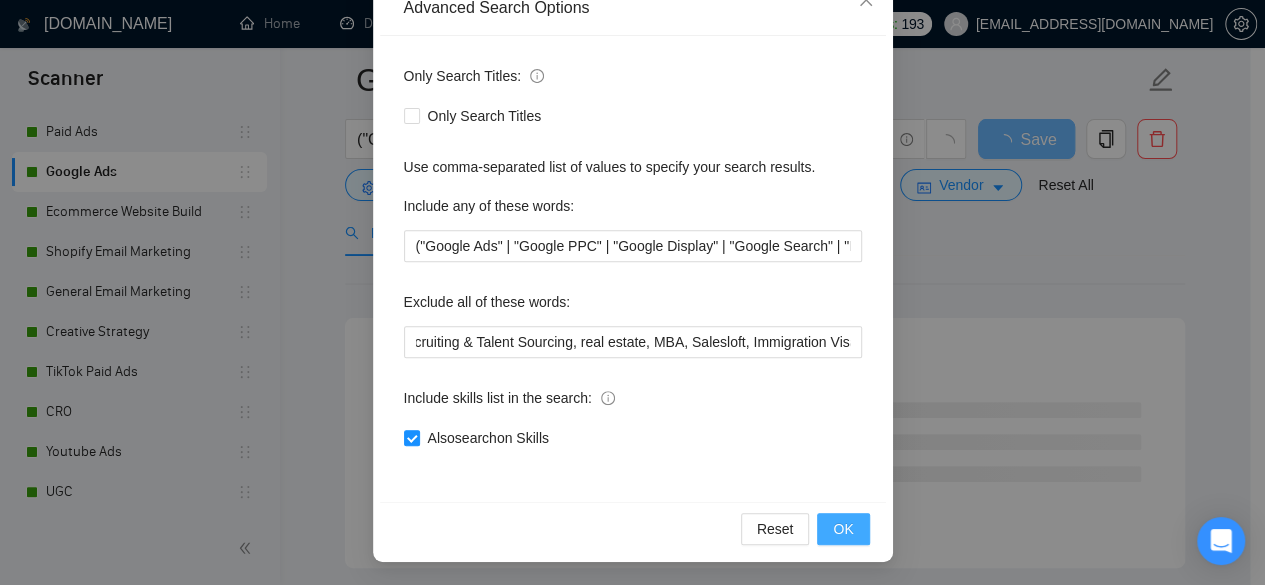 click on "OK" at bounding box center (843, 529) 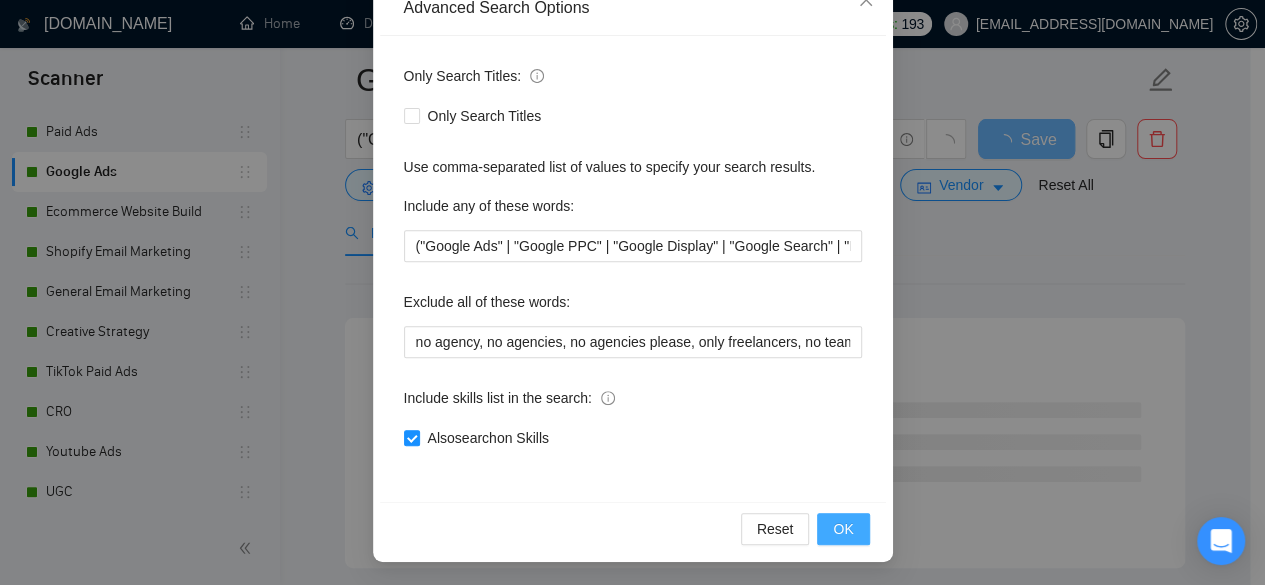 scroll, scrollTop: 146, scrollLeft: 0, axis: vertical 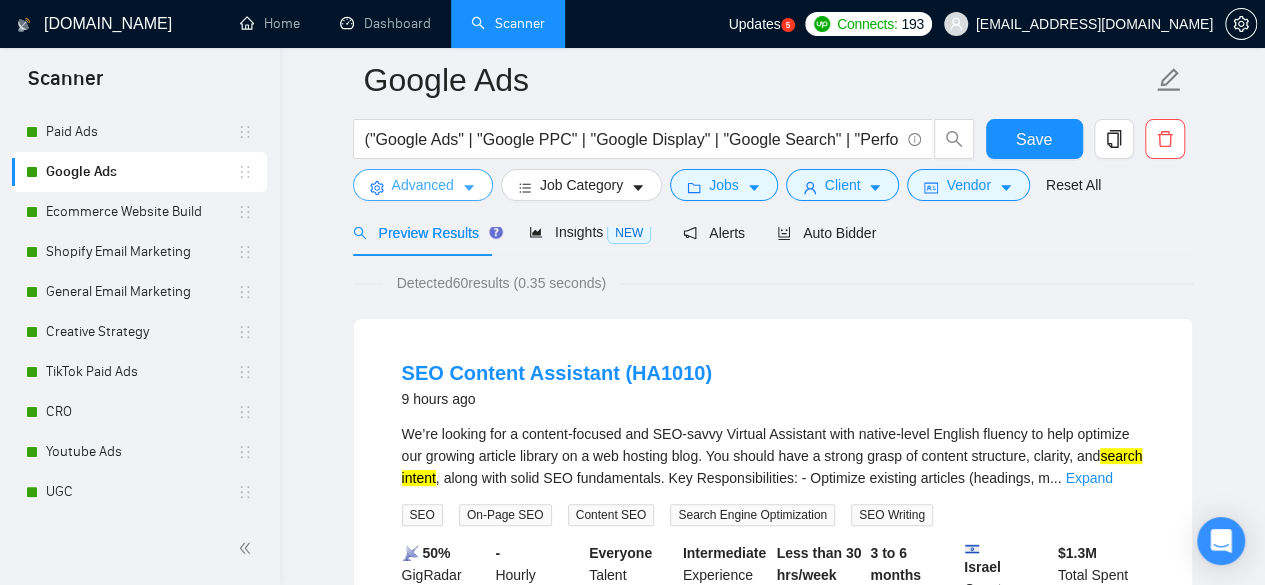 click on "Advanced" at bounding box center (423, 185) 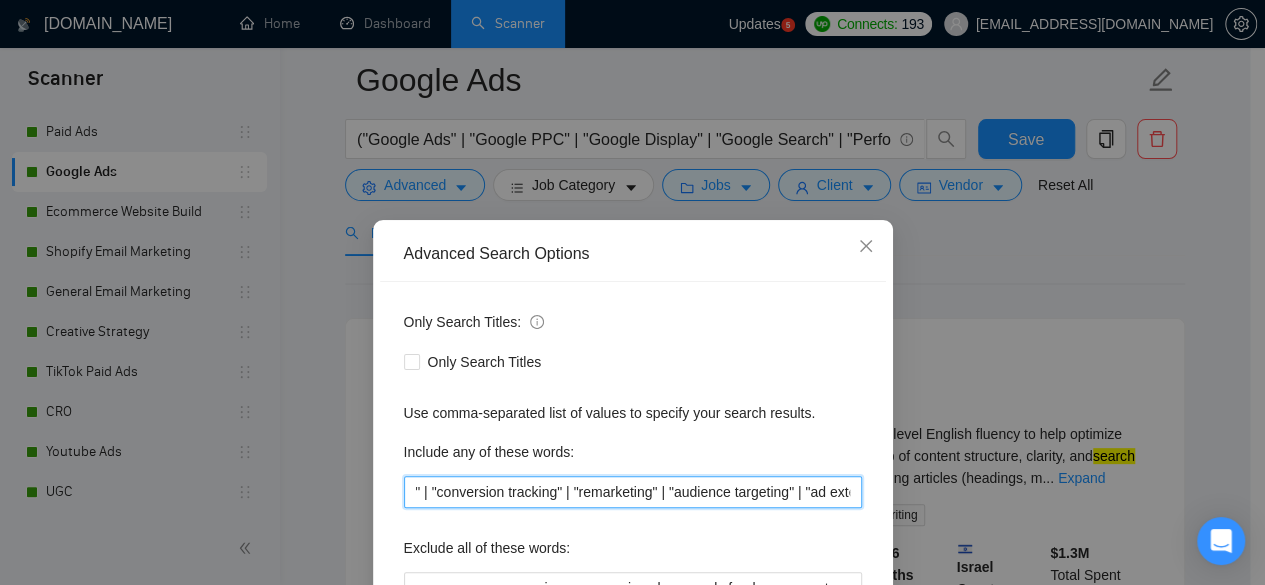 scroll, scrollTop: 0, scrollLeft: 2534, axis: horizontal 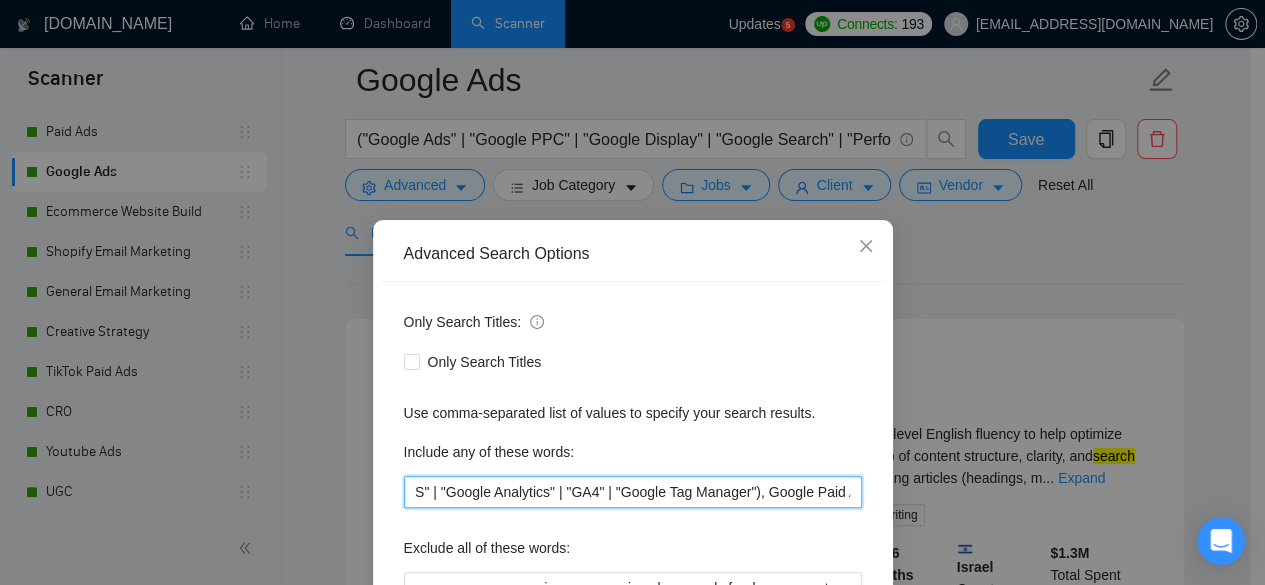 drag, startPoint x: 634, startPoint y: 495, endPoint x: 971, endPoint y: 510, distance: 337.33365 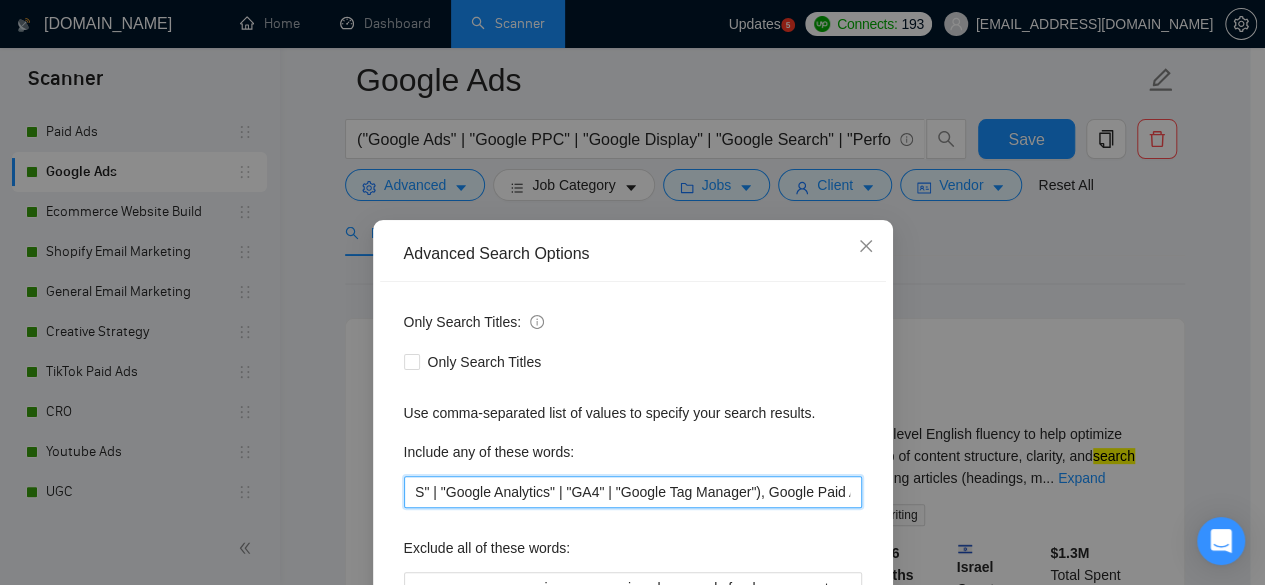 drag, startPoint x: 832, startPoint y: 489, endPoint x: 866, endPoint y: 489, distance: 34 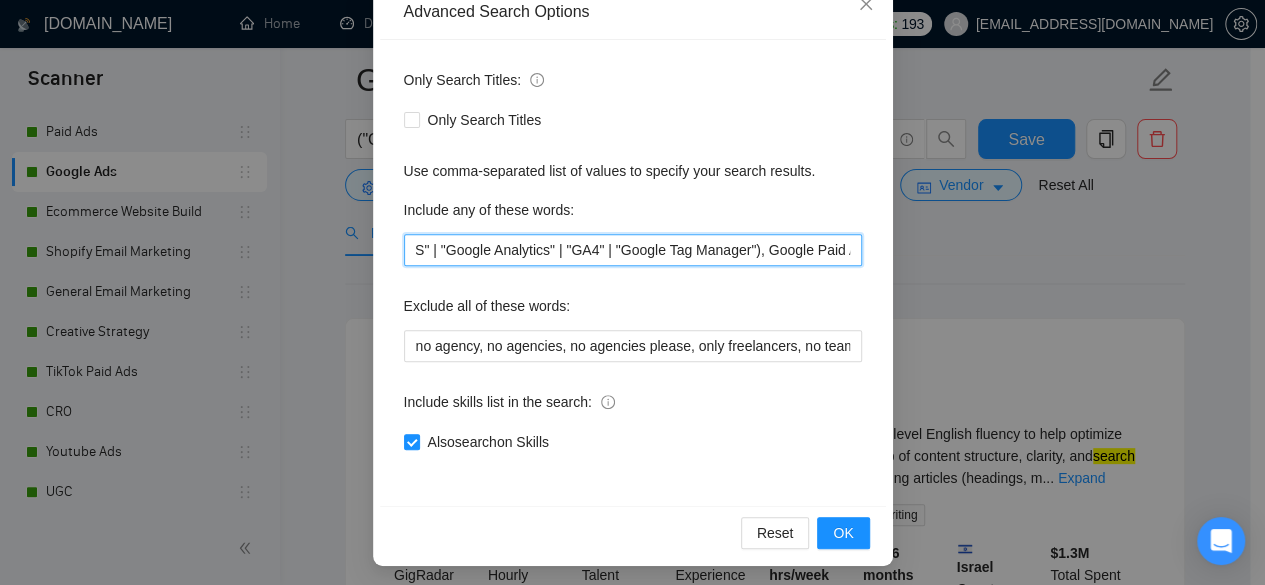 scroll, scrollTop: 246, scrollLeft: 0, axis: vertical 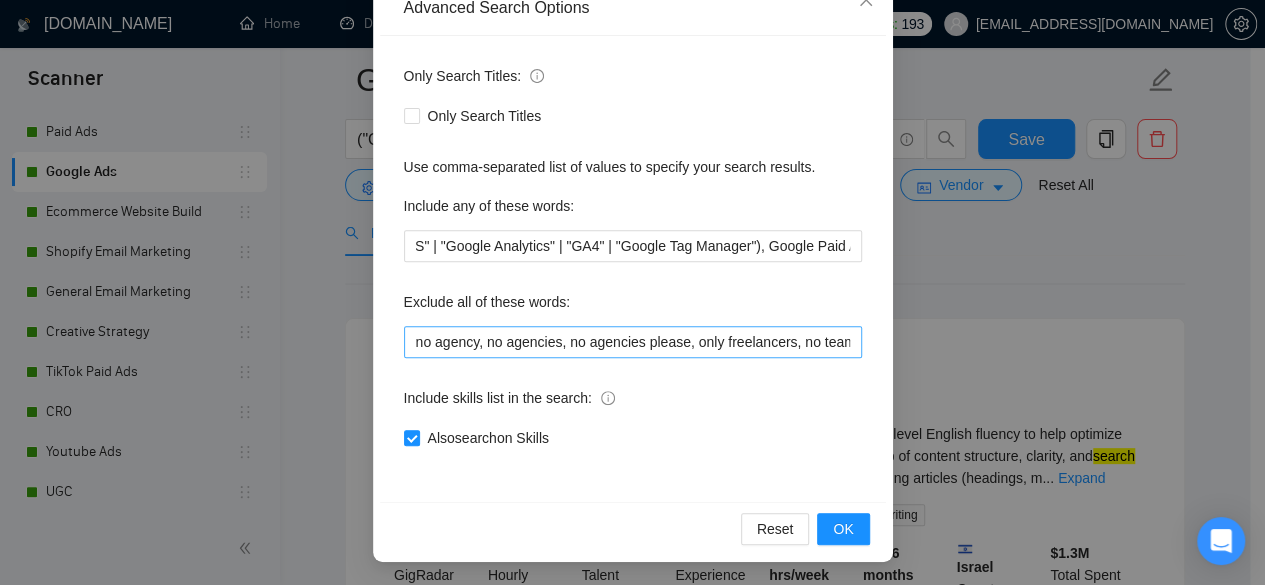 drag, startPoint x: 710, startPoint y: 357, endPoint x: 725, endPoint y: 350, distance: 16.552946 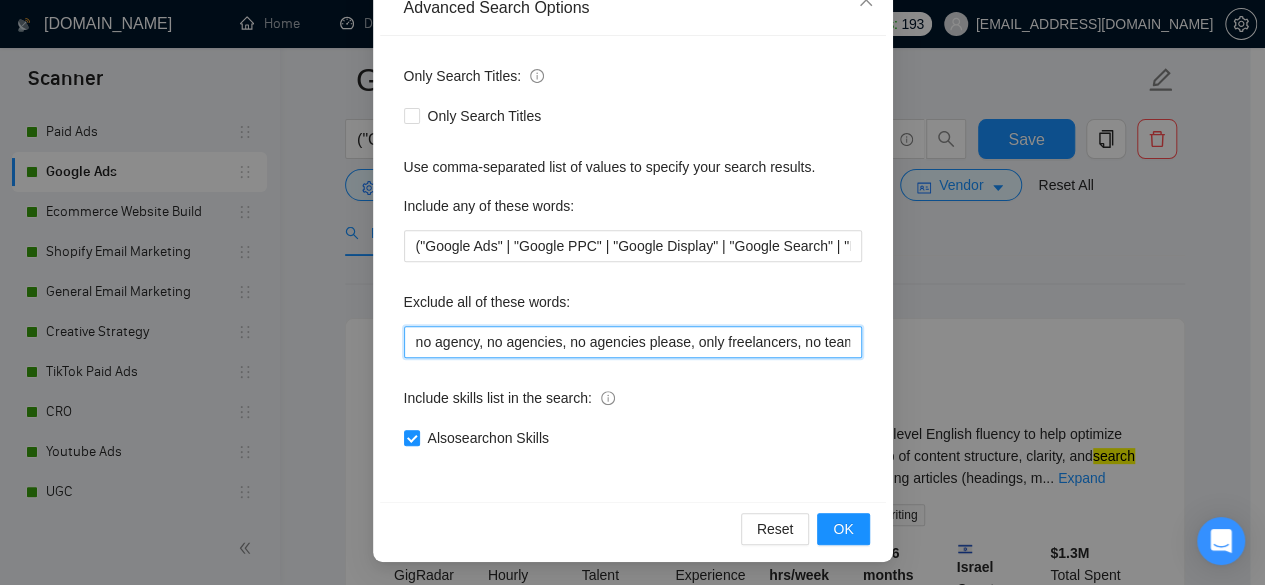 click on "no agency, no agencies, no agencies please, only freelancers, no teams, individuals only, in-house videographer, videographer, photographer, financial advisor, financial, fintech, financial planner, discord, lead generation, sales representative, for marketing agency, pay per click ads, CPA, HR Space, sales consultant, sales closer, attorney, lawyer, CPA, crypto, crypto, Recruiting & Talent Sourcing, Recruiting & Talent Sourcing, real estate, MBA, Salesloft, Immigration Visa, cloud" at bounding box center [633, 342] 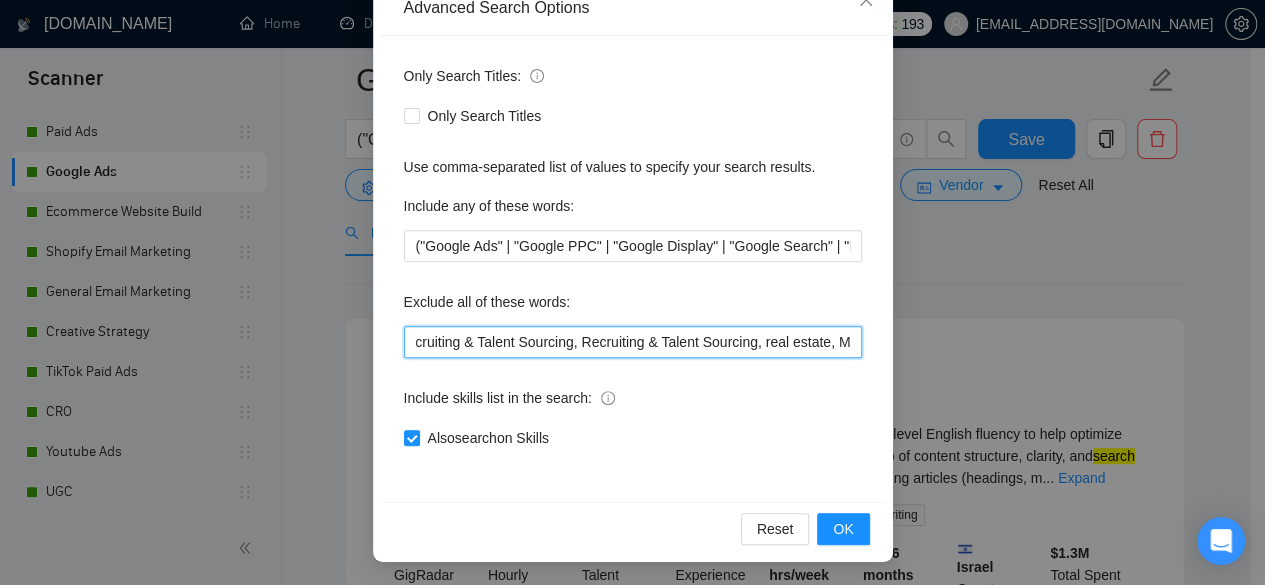 scroll, scrollTop: 0, scrollLeft: 2478, axis: horizontal 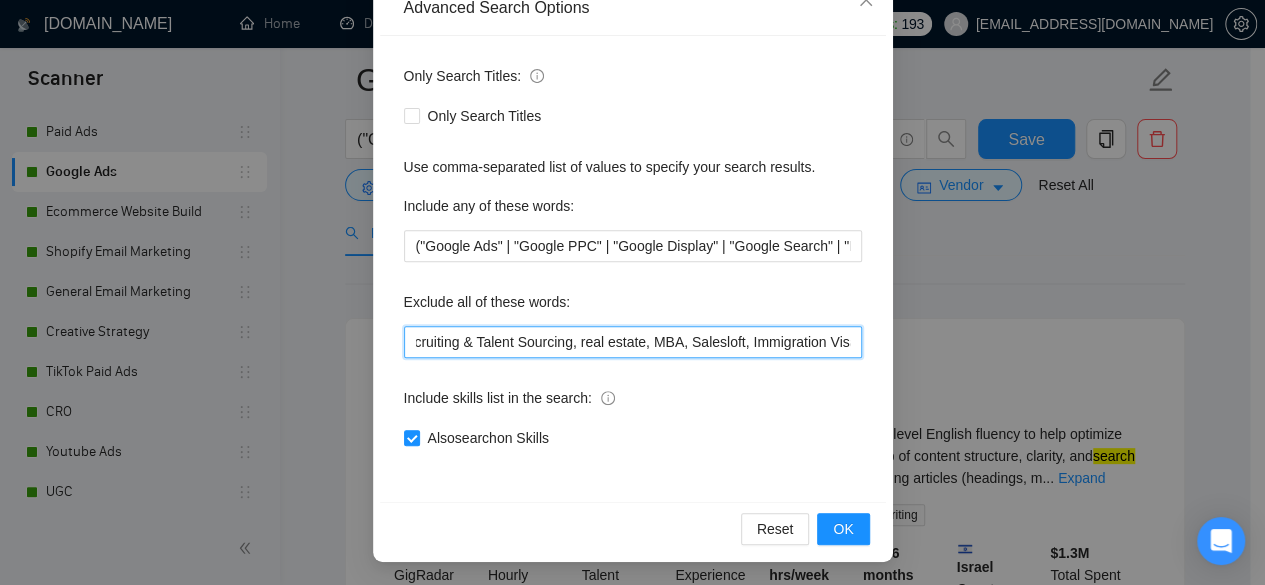 drag, startPoint x: 725, startPoint y: 348, endPoint x: 880, endPoint y: 355, distance: 155.15799 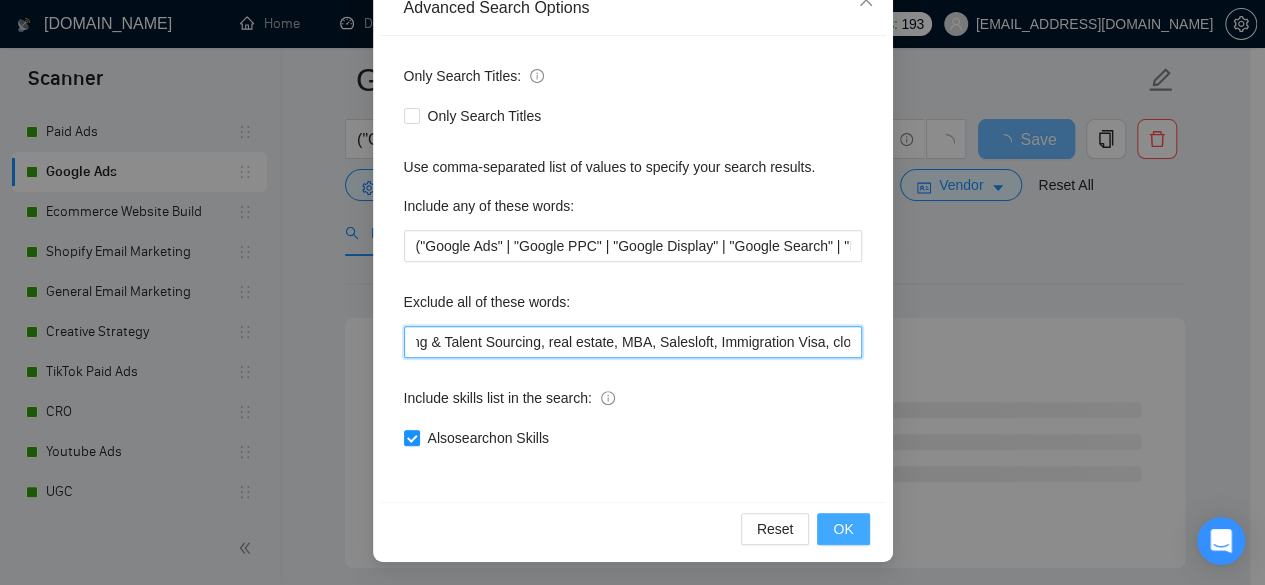 type on "no agency, no agencies, no agencies please, only freelancers, no teams, individuals only, in-house videographer, videographer, photographer, financial advisor, financial, fintech, financial planner, discord, lead generation, sales representative, for marketing agency, pay per click ads, CPA, HR Space, sales consultant, sales closer, attorney, lawyer, CPA, crypto, crypto, Recruiting & Talent Sourcing, Recruiting & Talent Sourcing, real estate, MBA, Salesloft, Immigration Visa, cloud, SEO" 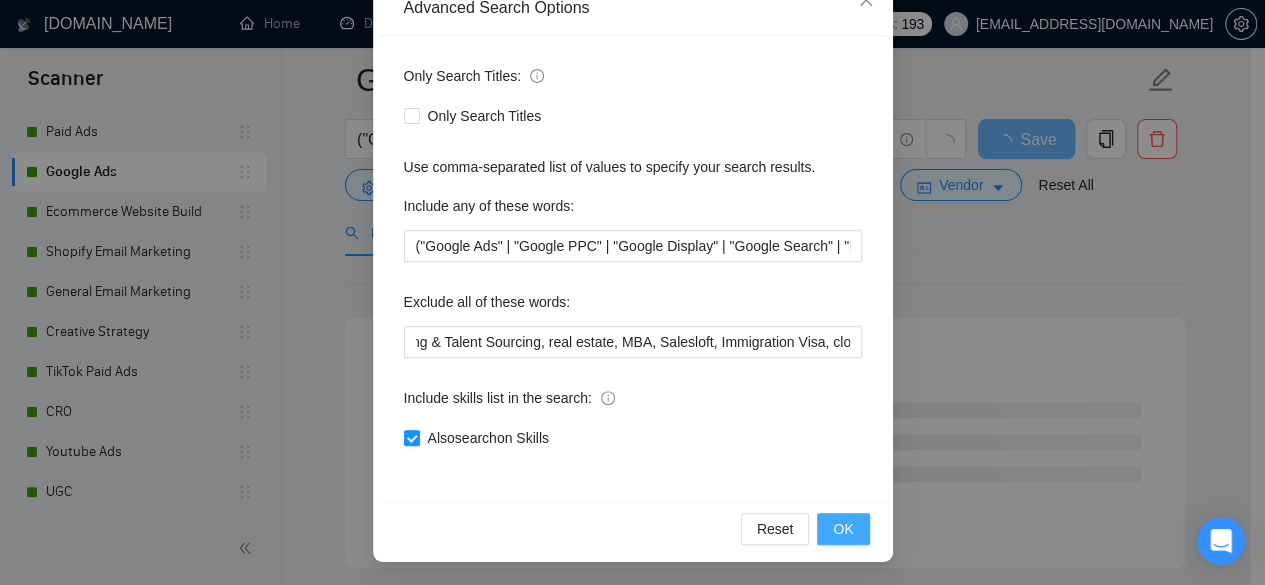 scroll, scrollTop: 0, scrollLeft: 0, axis: both 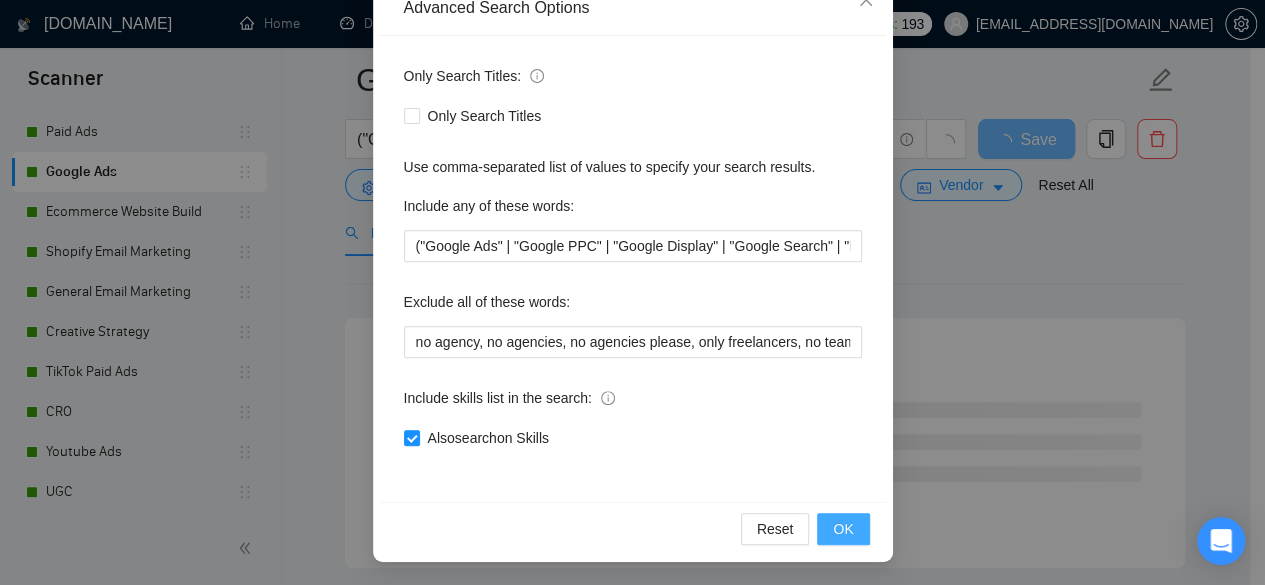 click on "OK" at bounding box center [843, 529] 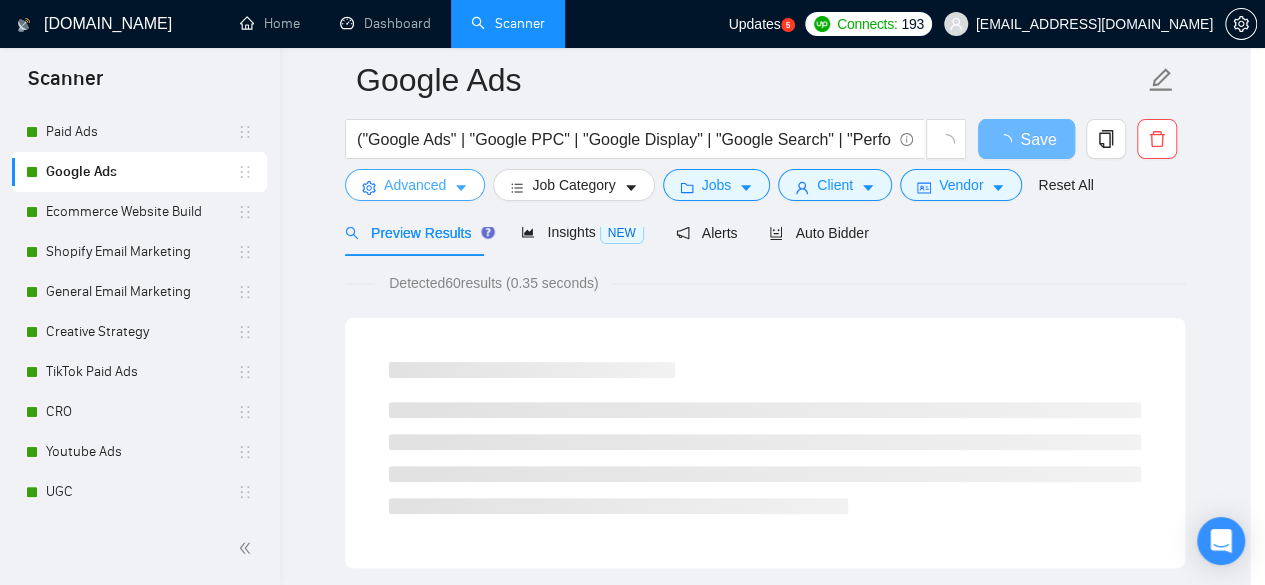 scroll, scrollTop: 0, scrollLeft: 0, axis: both 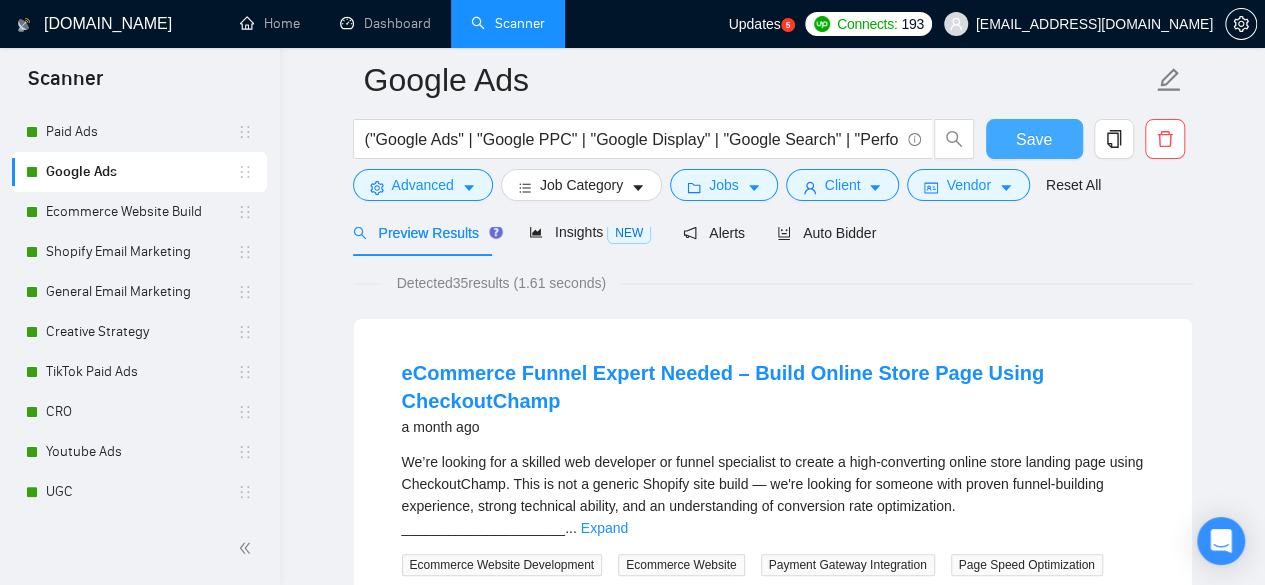 click on "Save" at bounding box center (1034, 139) 